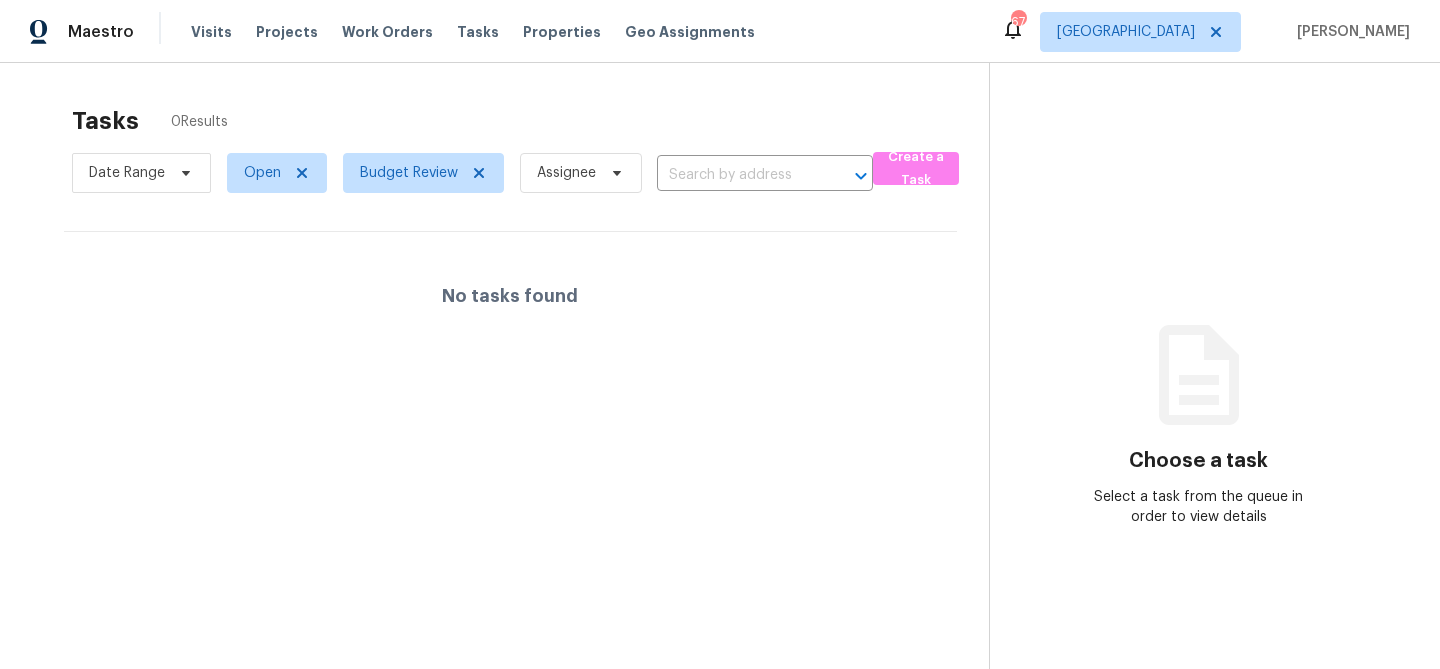 scroll, scrollTop: 0, scrollLeft: 0, axis: both 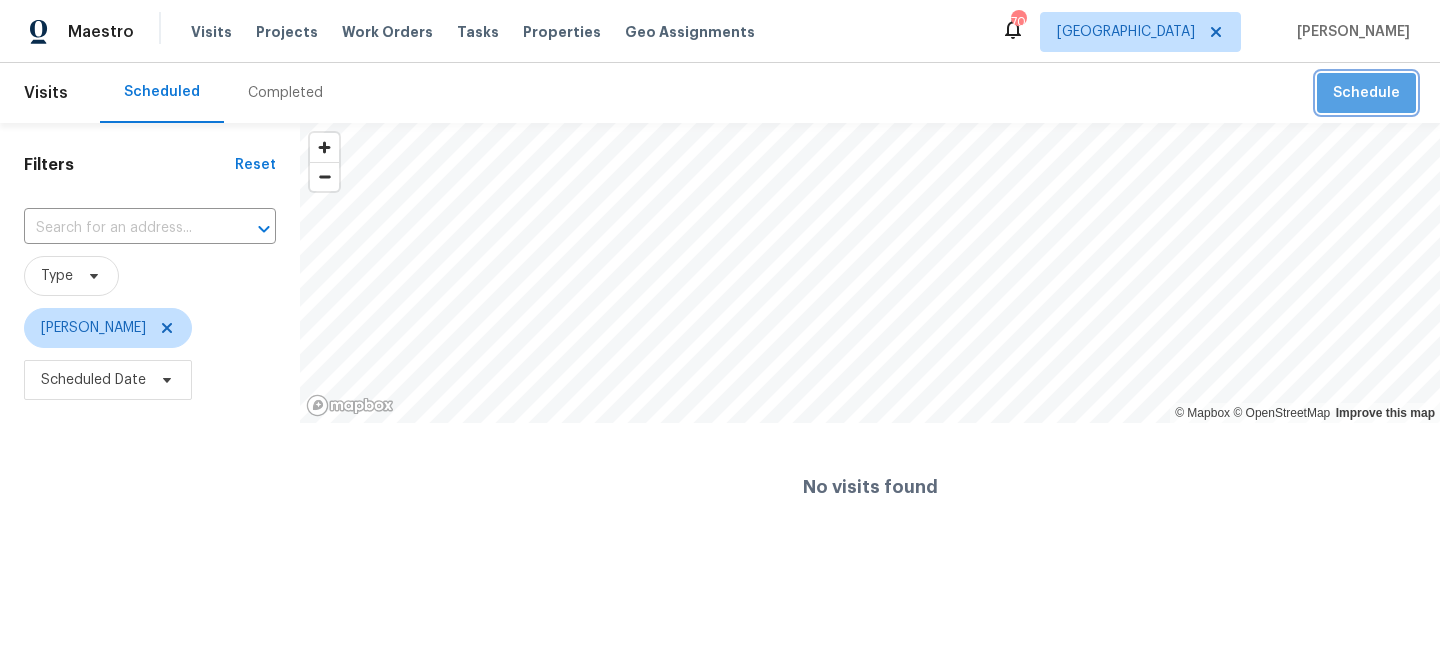 click on "Schedule" at bounding box center (1366, 93) 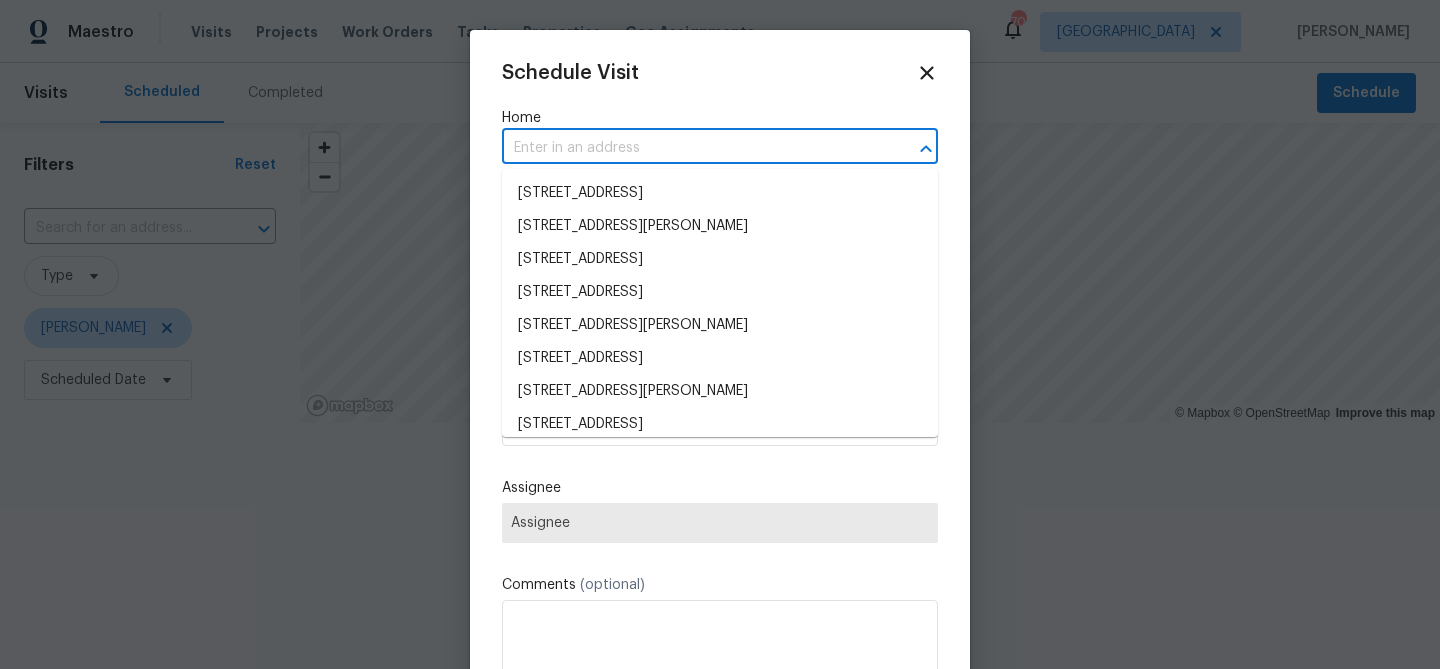 click at bounding box center (692, 148) 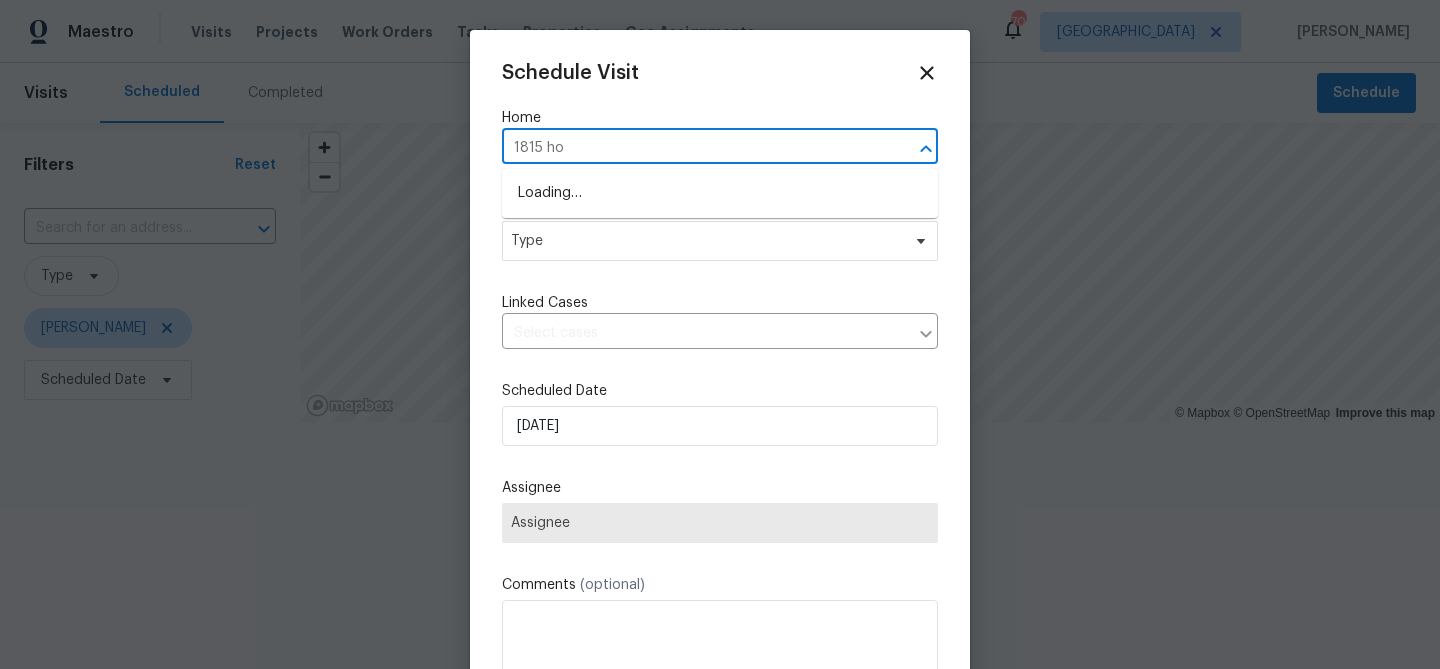 type on "1815 hol" 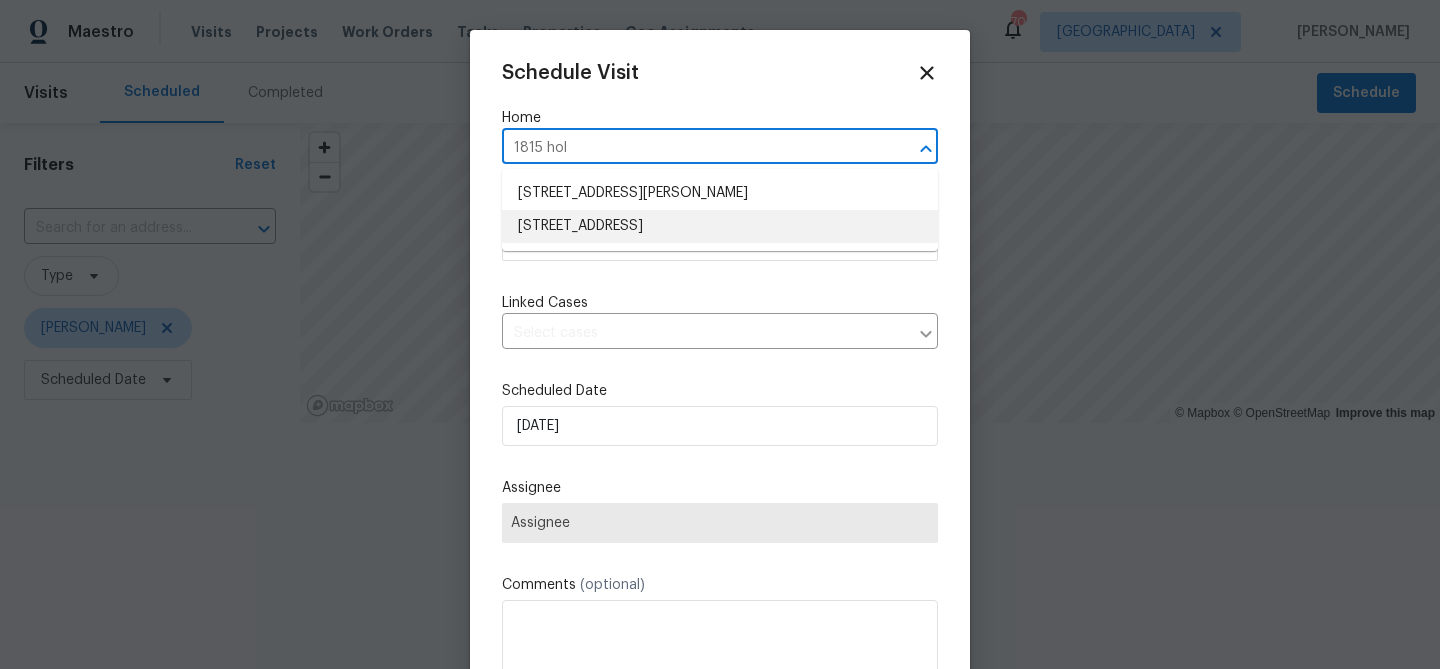 click on "1815 Hollow Creek Ct, Garland, TX 75040" at bounding box center (720, 226) 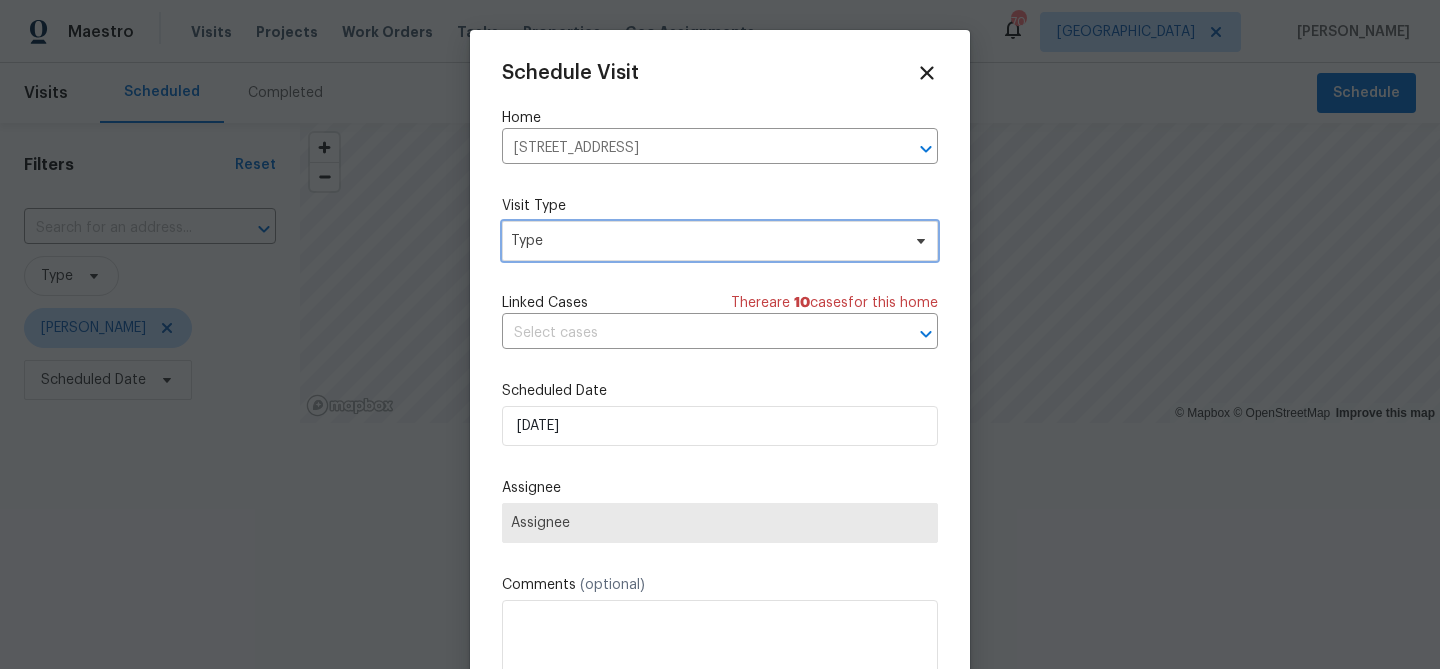click on "Type" at bounding box center [705, 241] 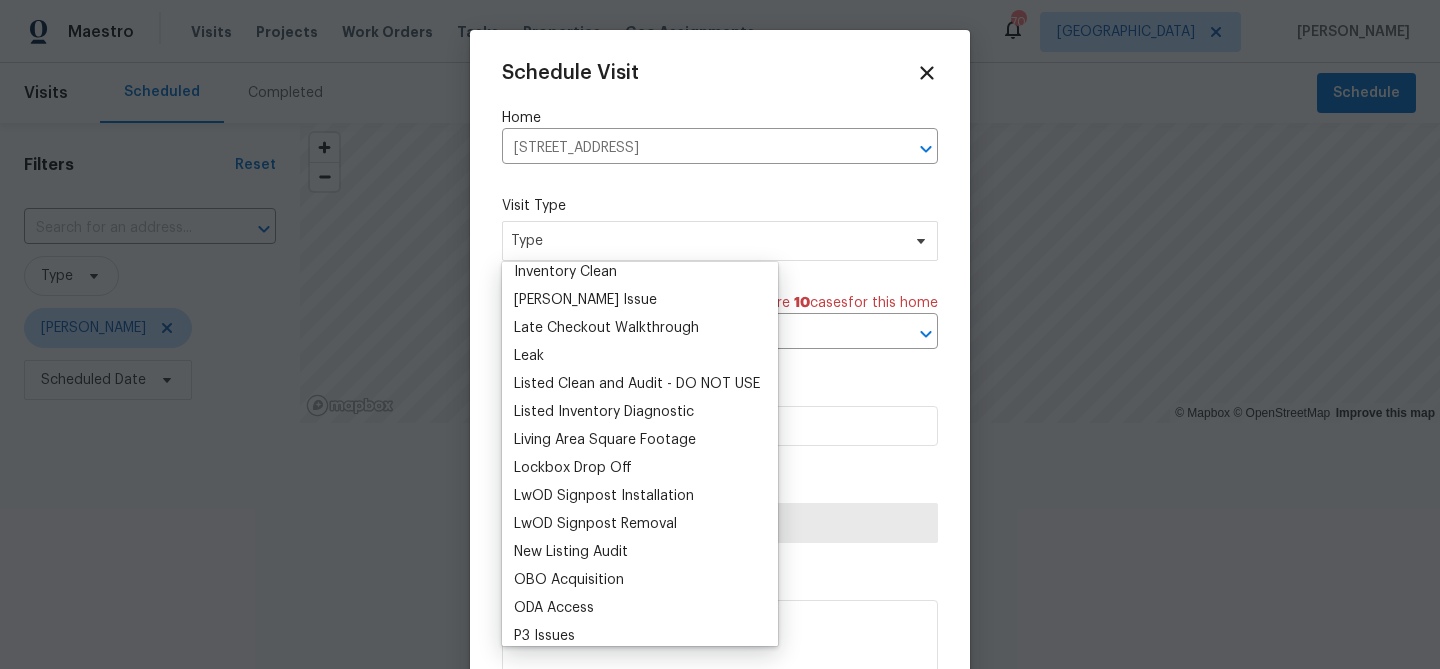 scroll, scrollTop: 909, scrollLeft: 0, axis: vertical 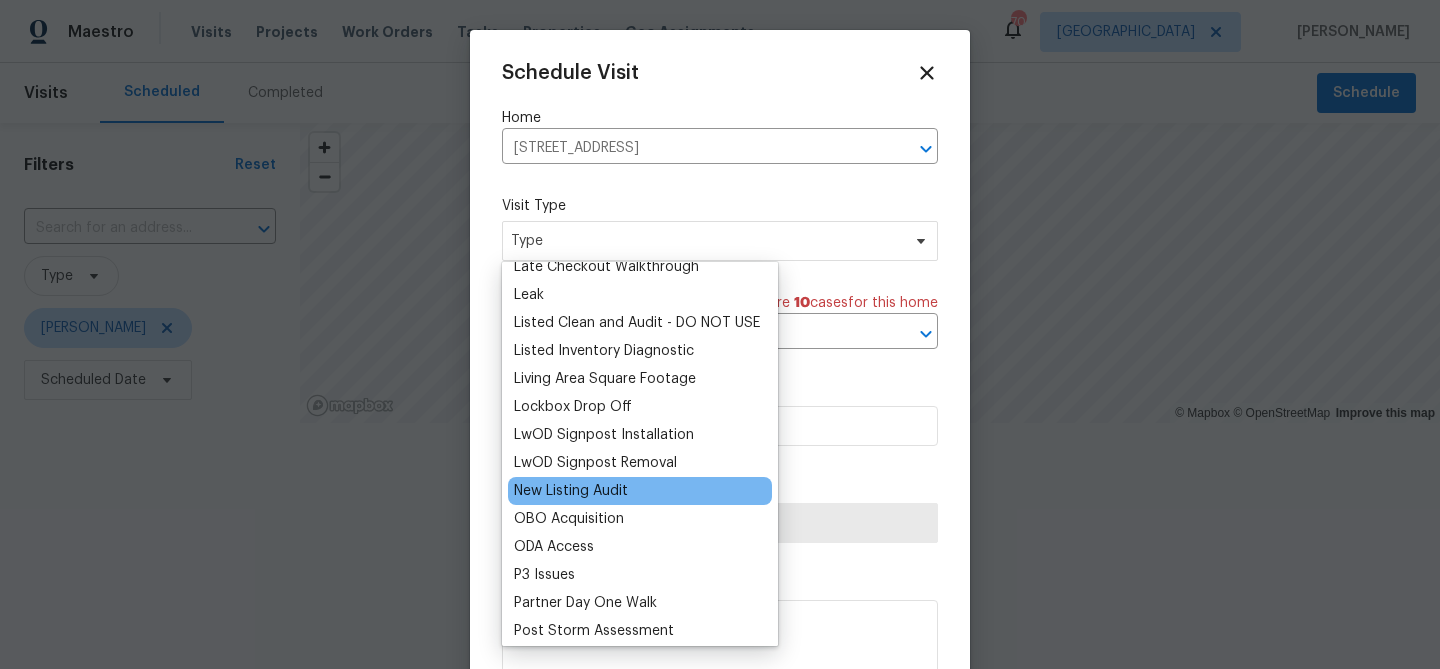 click on "New Listing Audit" at bounding box center [571, 491] 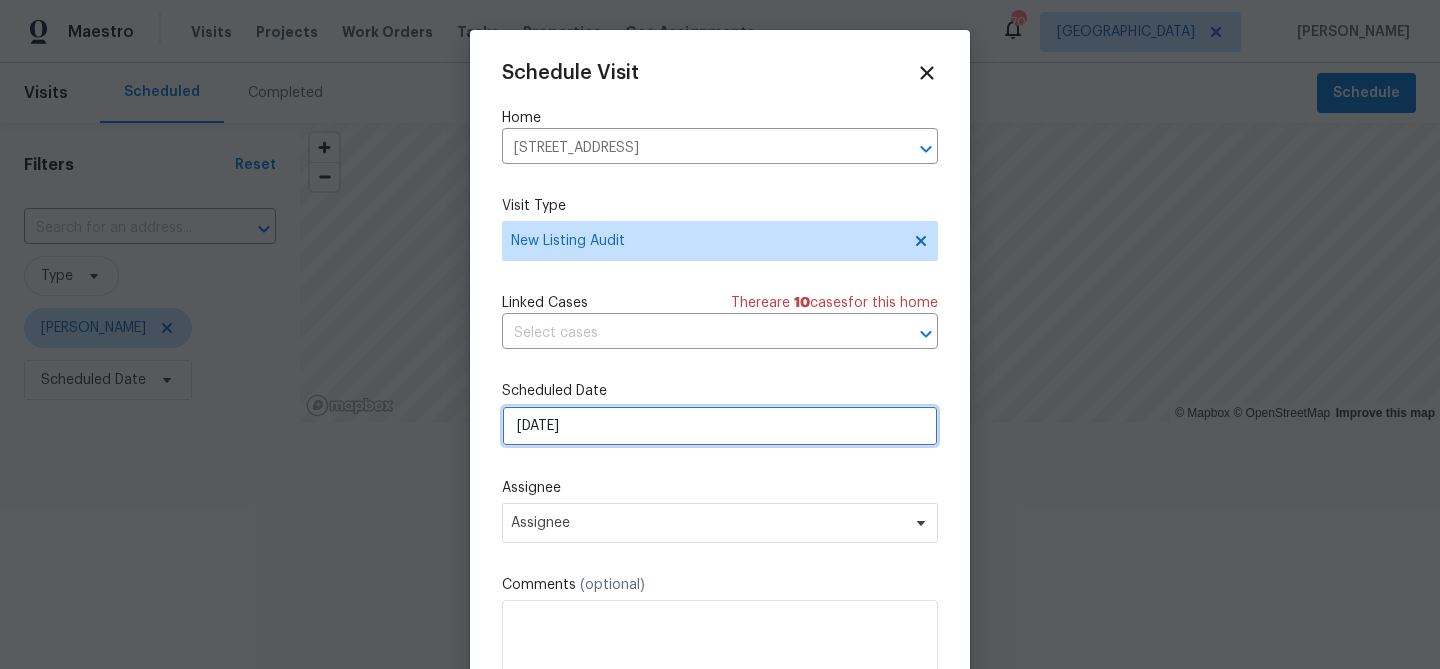 click on "7/15/2025" at bounding box center [720, 426] 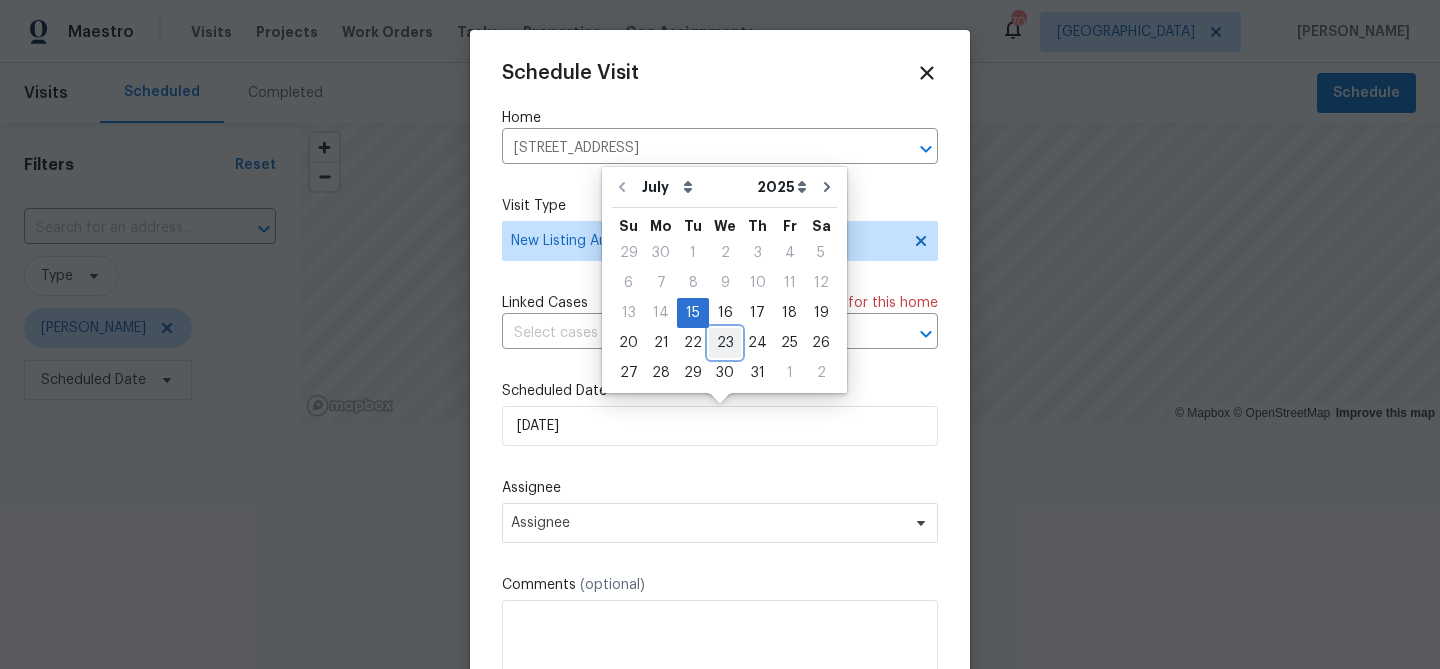 click on "23" at bounding box center (725, 343) 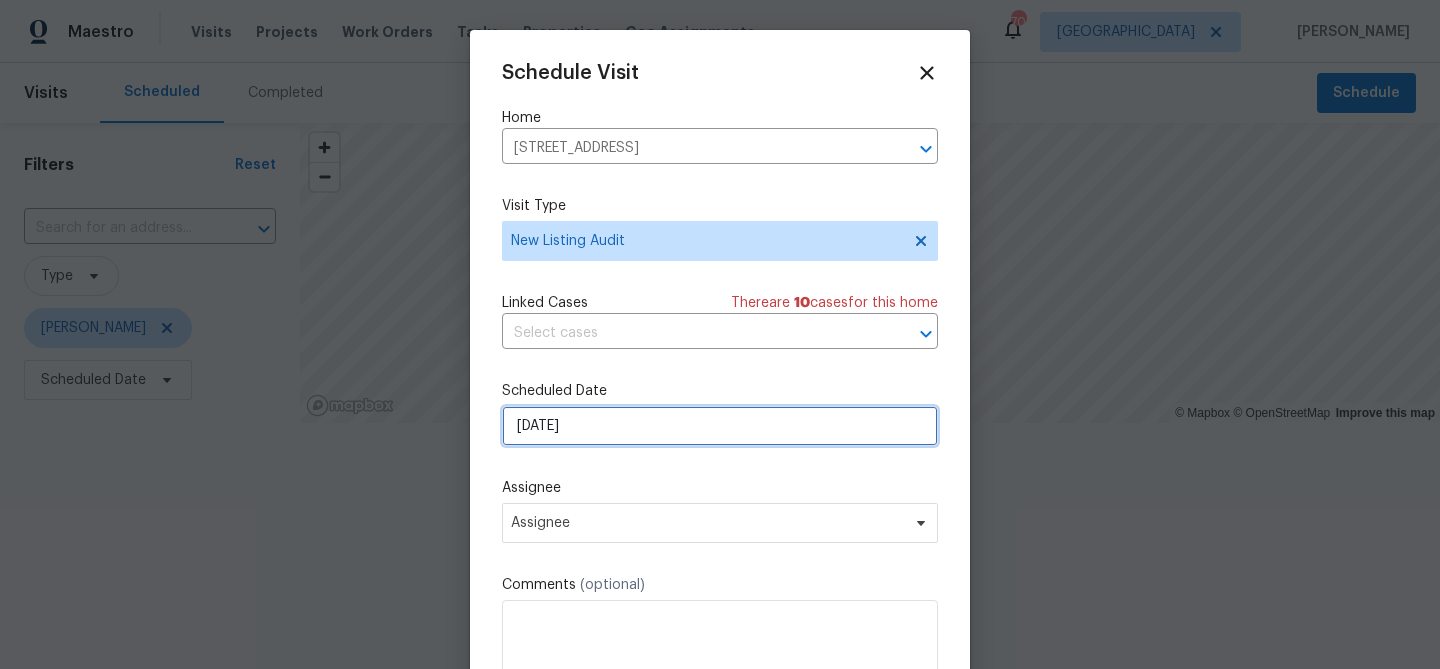 click on "7/23/2025" at bounding box center (720, 426) 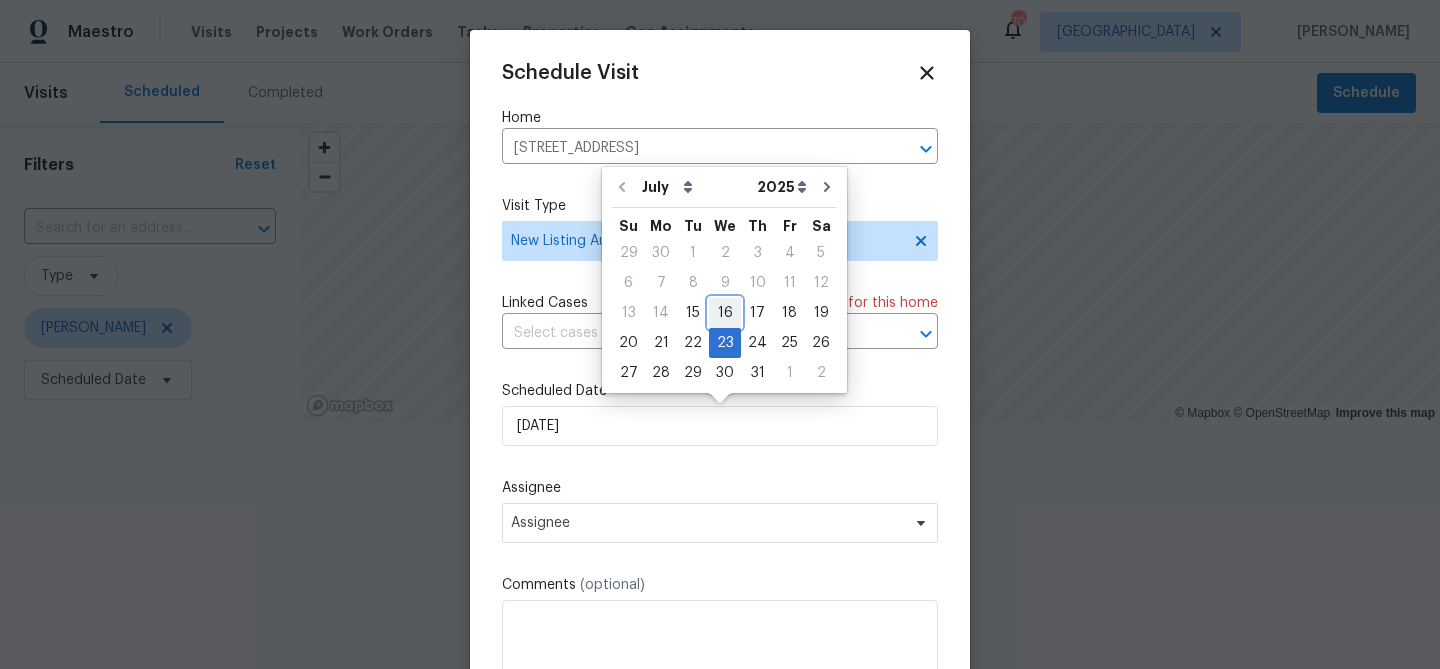 click on "16" at bounding box center (725, 313) 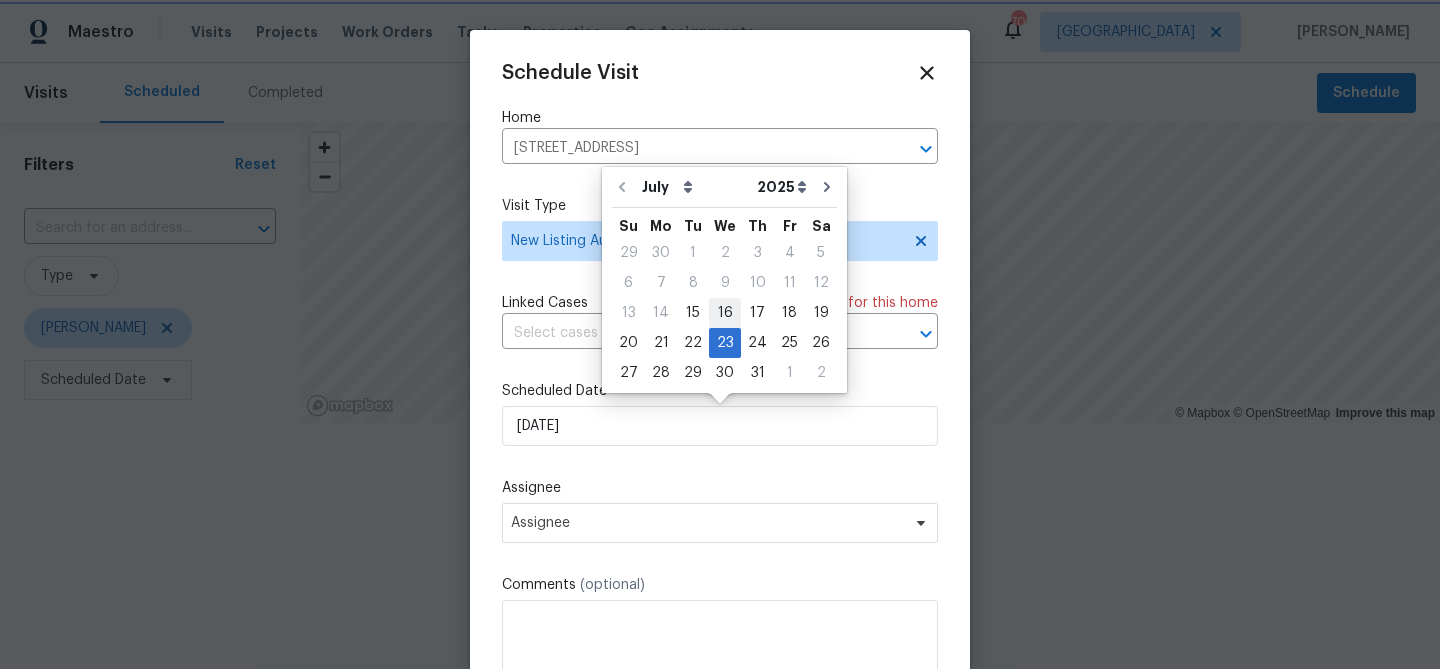 type on "7/16/2025" 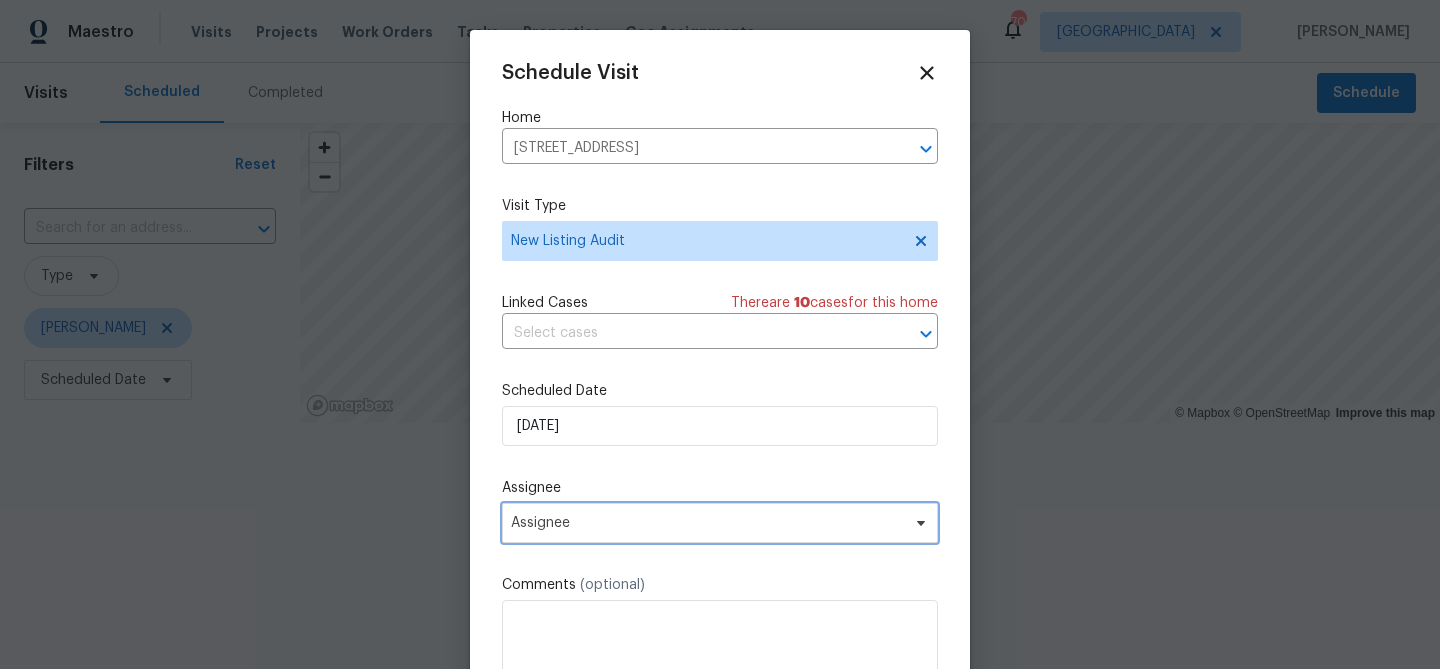 click on "Assignee" at bounding box center [720, 523] 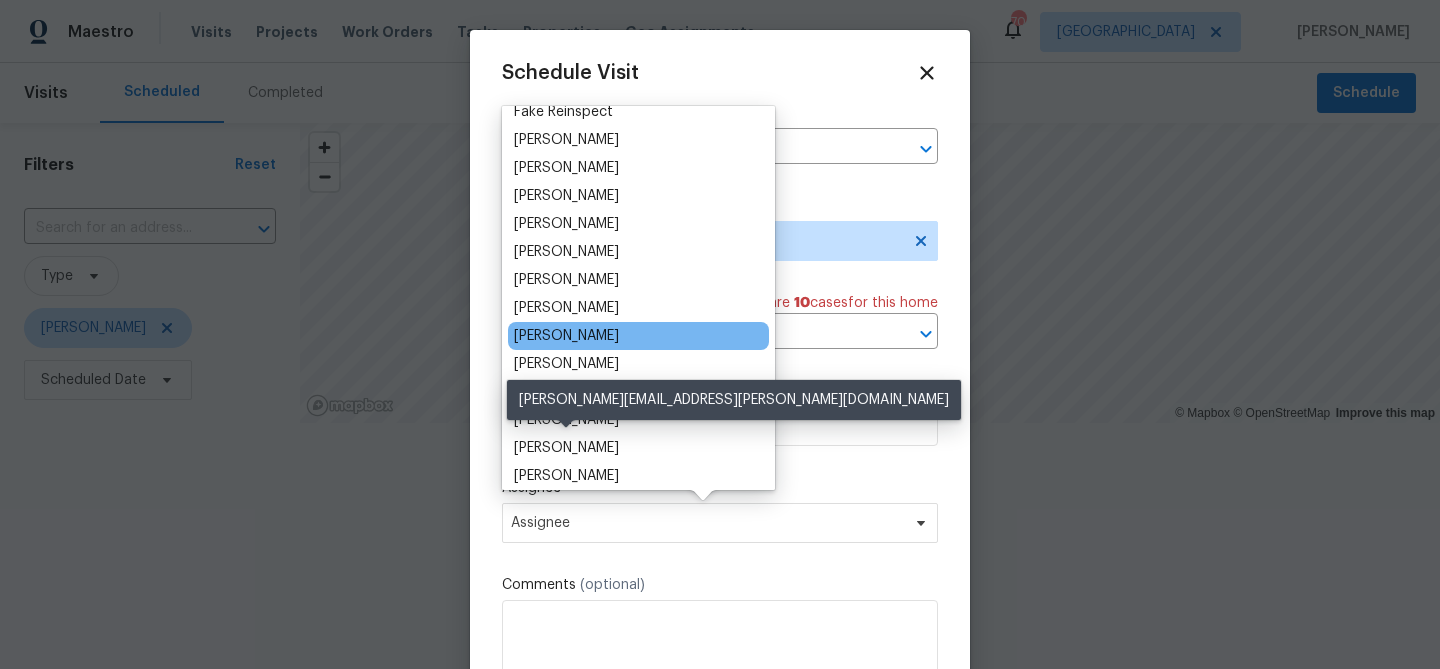 scroll, scrollTop: 131, scrollLeft: 0, axis: vertical 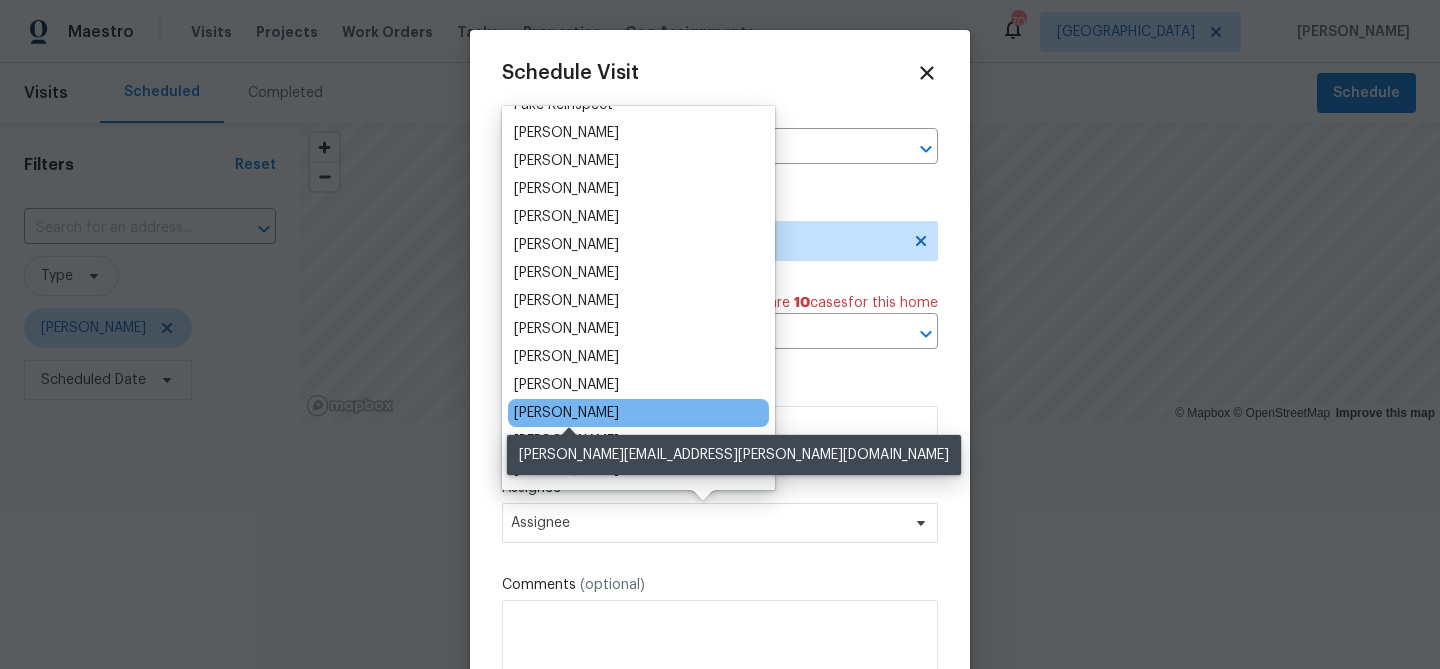 click on "[PERSON_NAME]" at bounding box center (566, 413) 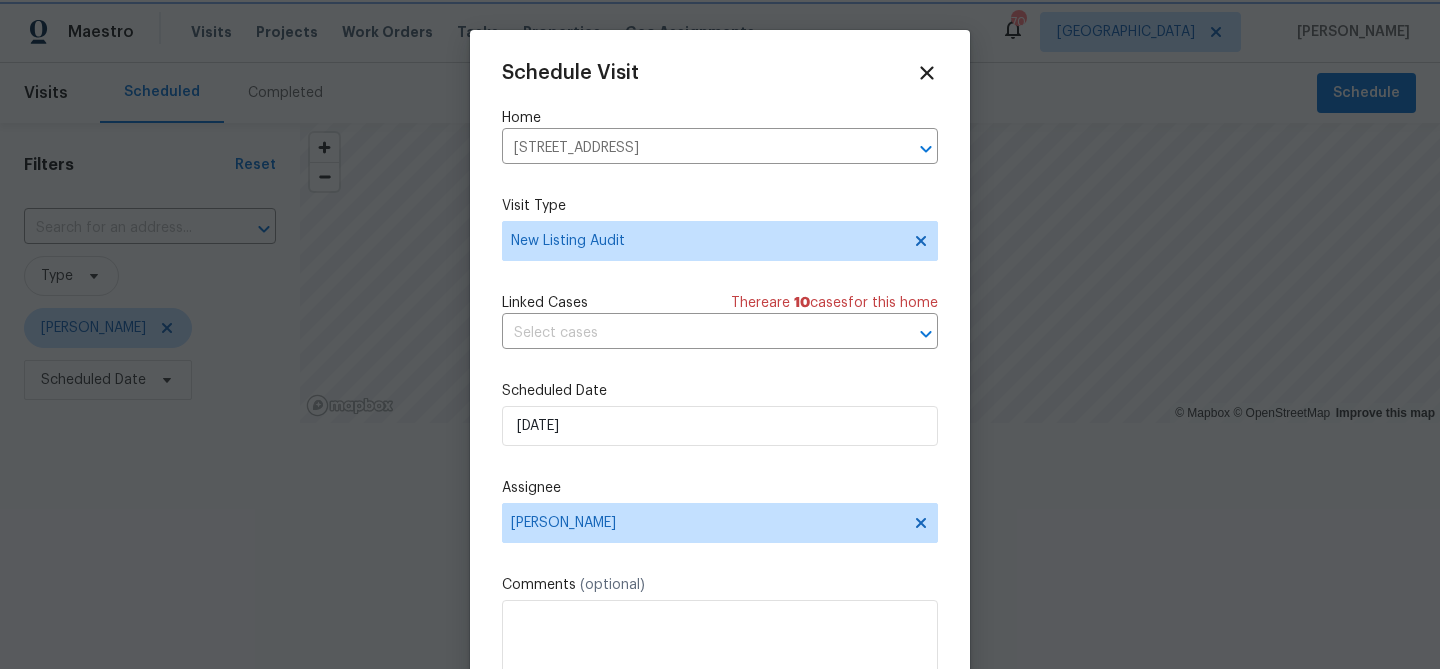 scroll, scrollTop: 36, scrollLeft: 0, axis: vertical 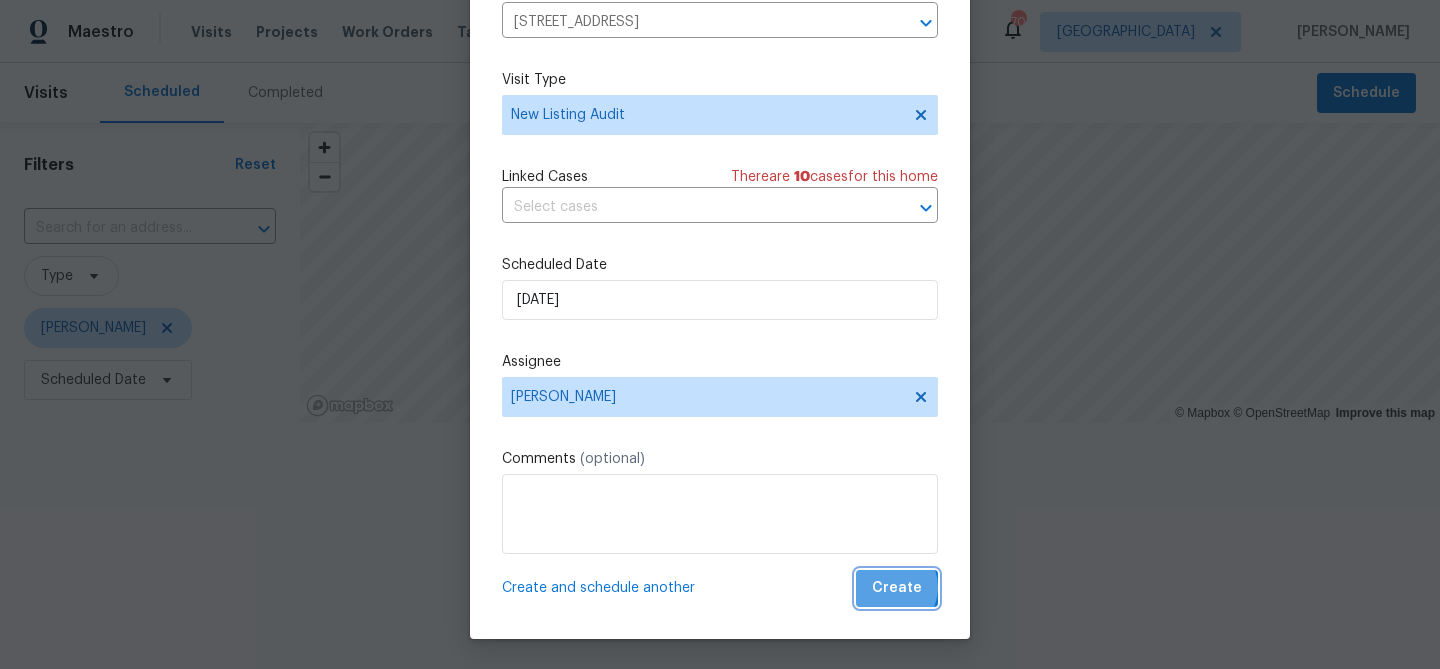 click on "Create" at bounding box center [897, 588] 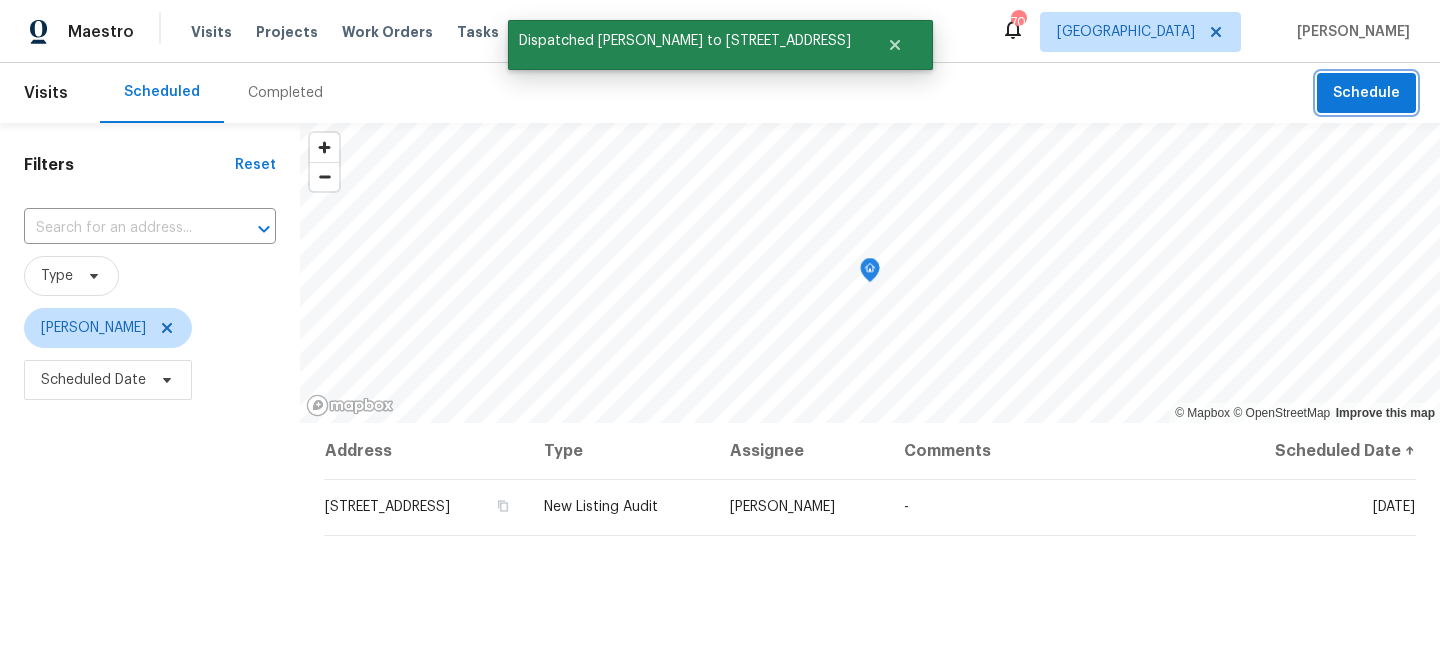 scroll, scrollTop: 0, scrollLeft: 0, axis: both 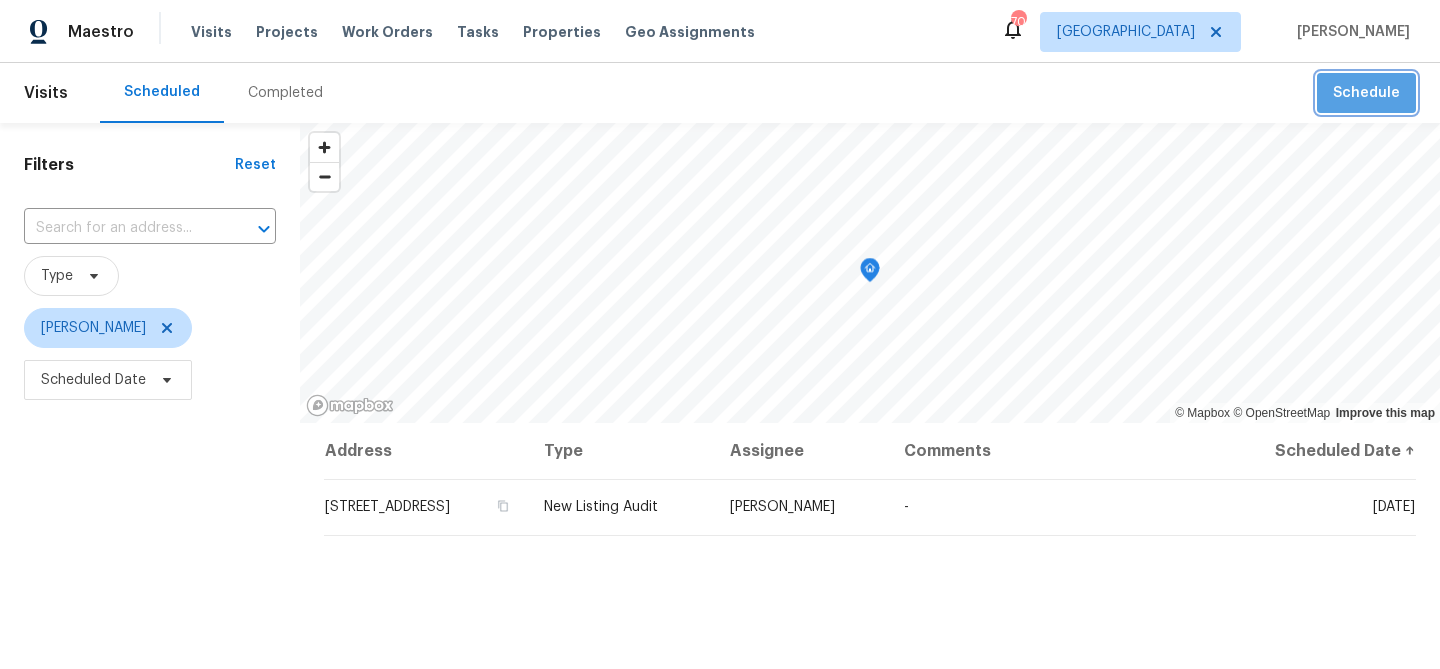 click on "Schedule" at bounding box center [1366, 93] 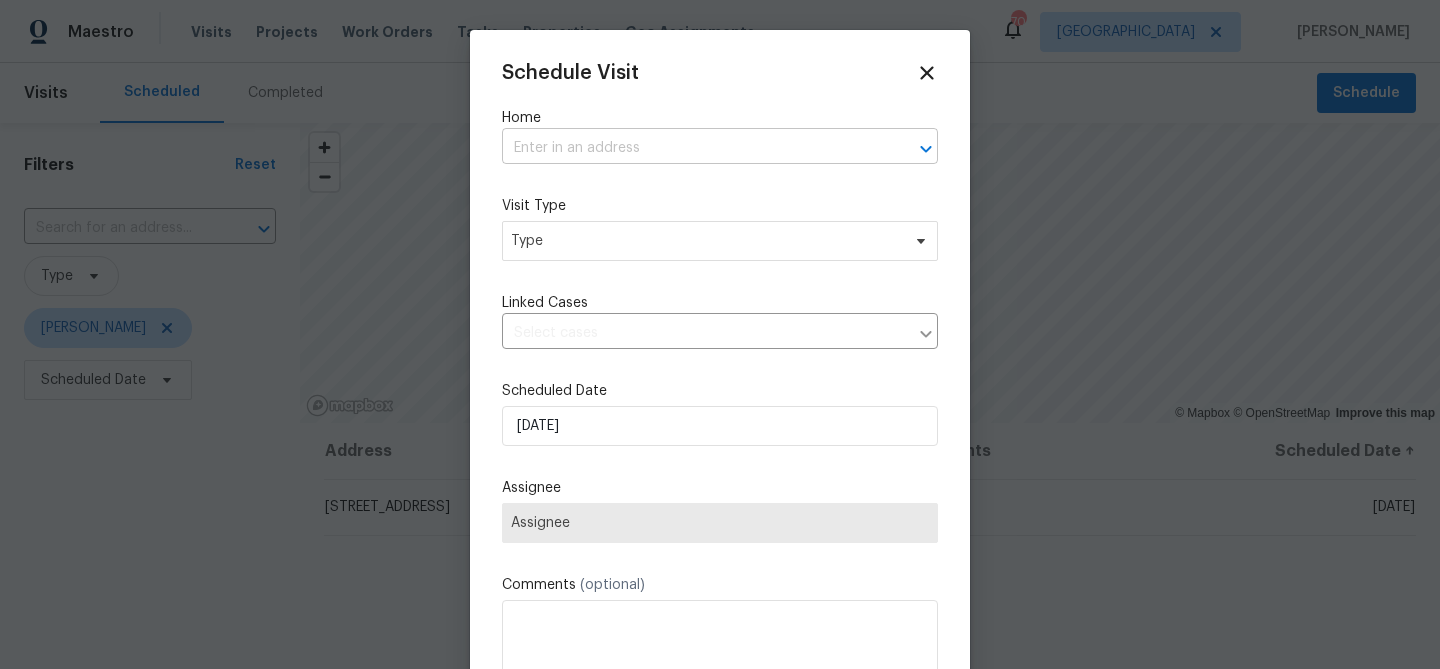 click at bounding box center (692, 148) 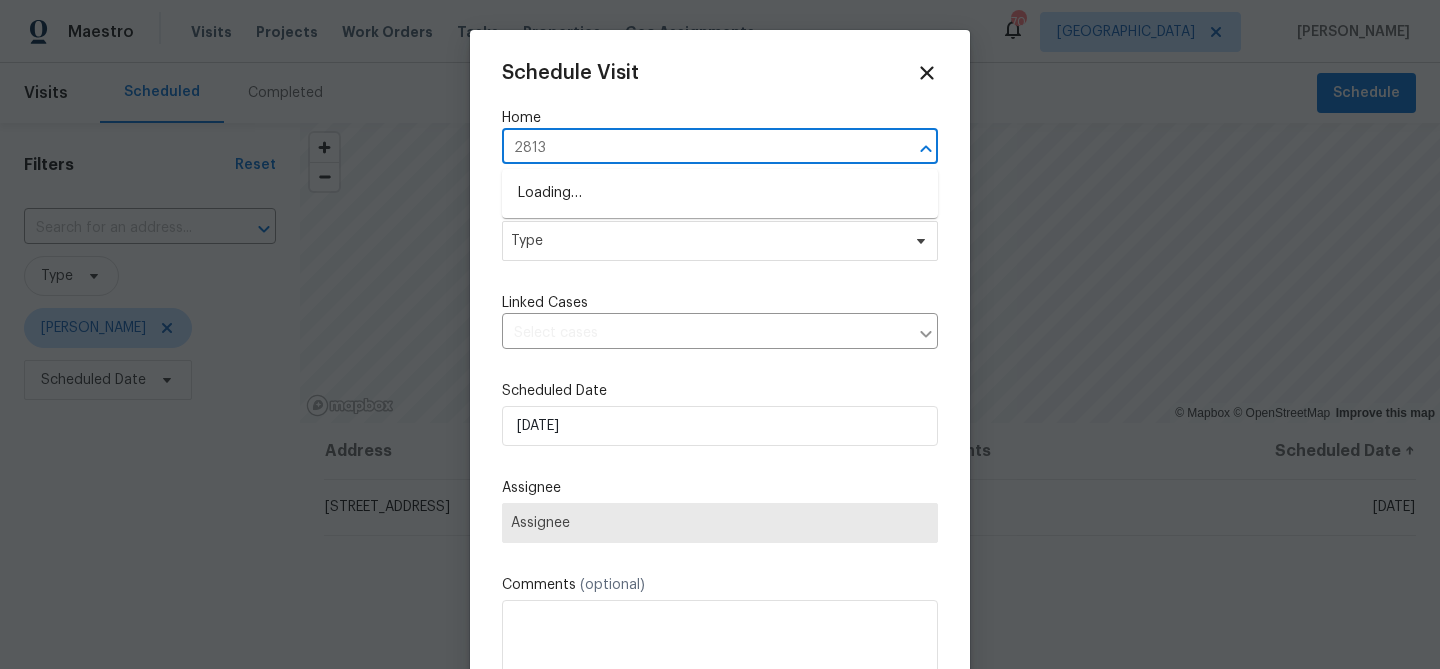 type on "2813 e" 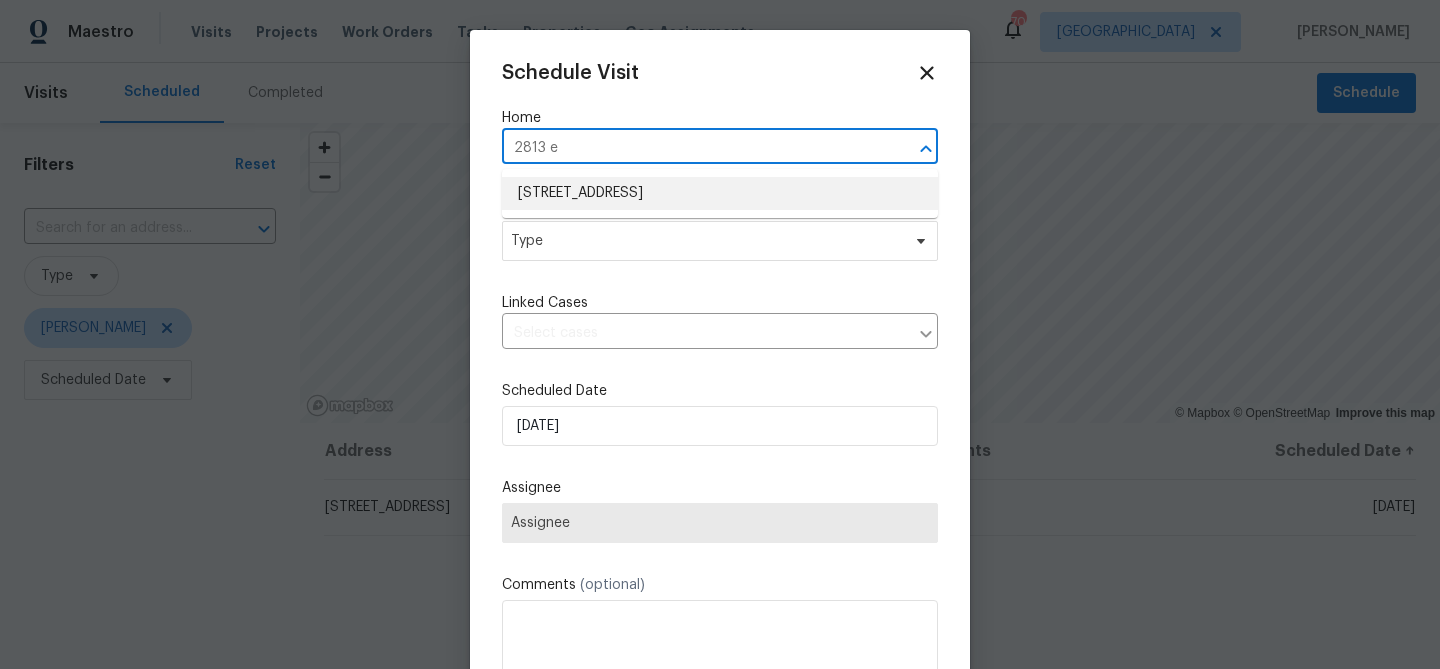click on "2813 E 15th St, Plano, TX 75074" at bounding box center (720, 193) 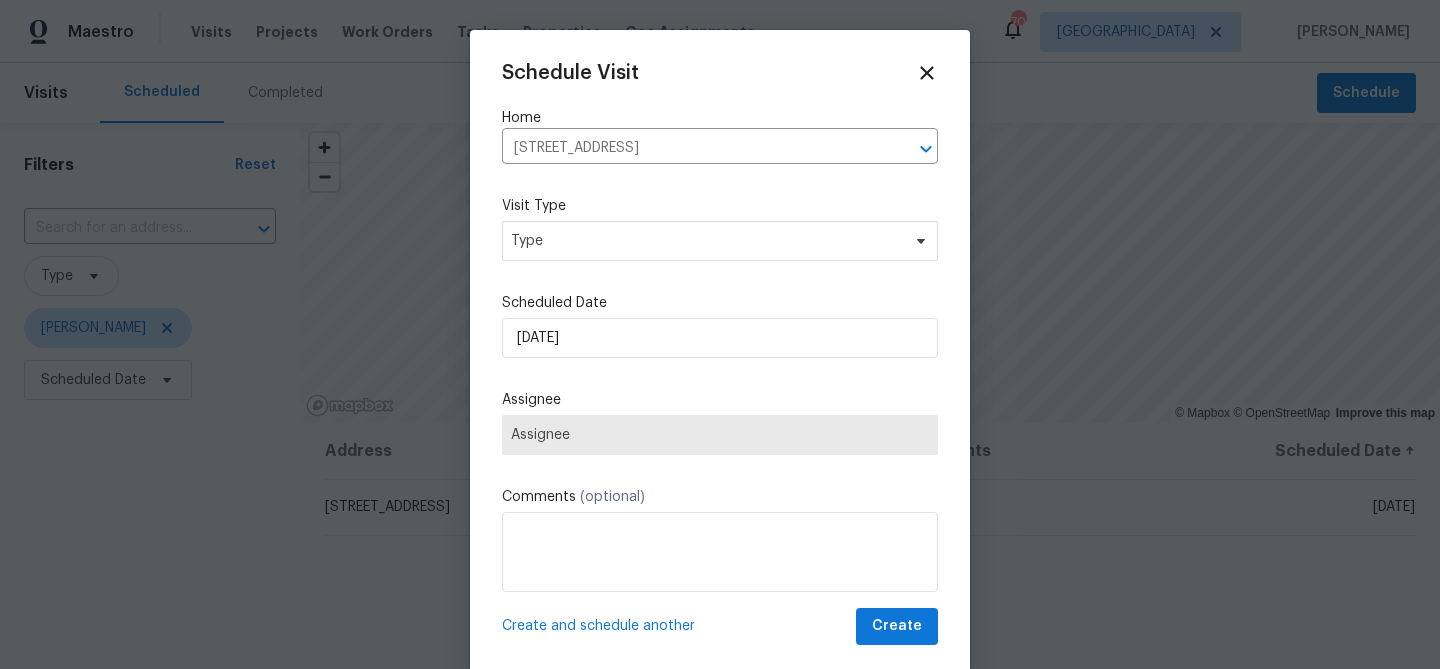click on "Maestro Visits Projects Work Orders Tasks Properties Geo Assignments 70 Dallas Frederick Gilbert Visits Scheduled Completed Schedule Filters Reset ​ Type Frederick Gilbert Scheduled Date © Mapbox   © OpenStreetMap   Improve this map Address Type Assignee Comments Scheduled Date ↑ 1815 Hollow Creek Ct, Garland, TX 75040 New Listing Audit Frederick Gilbert - Wed, Jul 16
Schedule Visit Home   2813 E 15th St, Plano, TX 75074 ​ Visit Type   Type Scheduled Date   7/15/2025 Assignee   Assignee Comments   (optional) Create and schedule another Create" at bounding box center [720, 334] 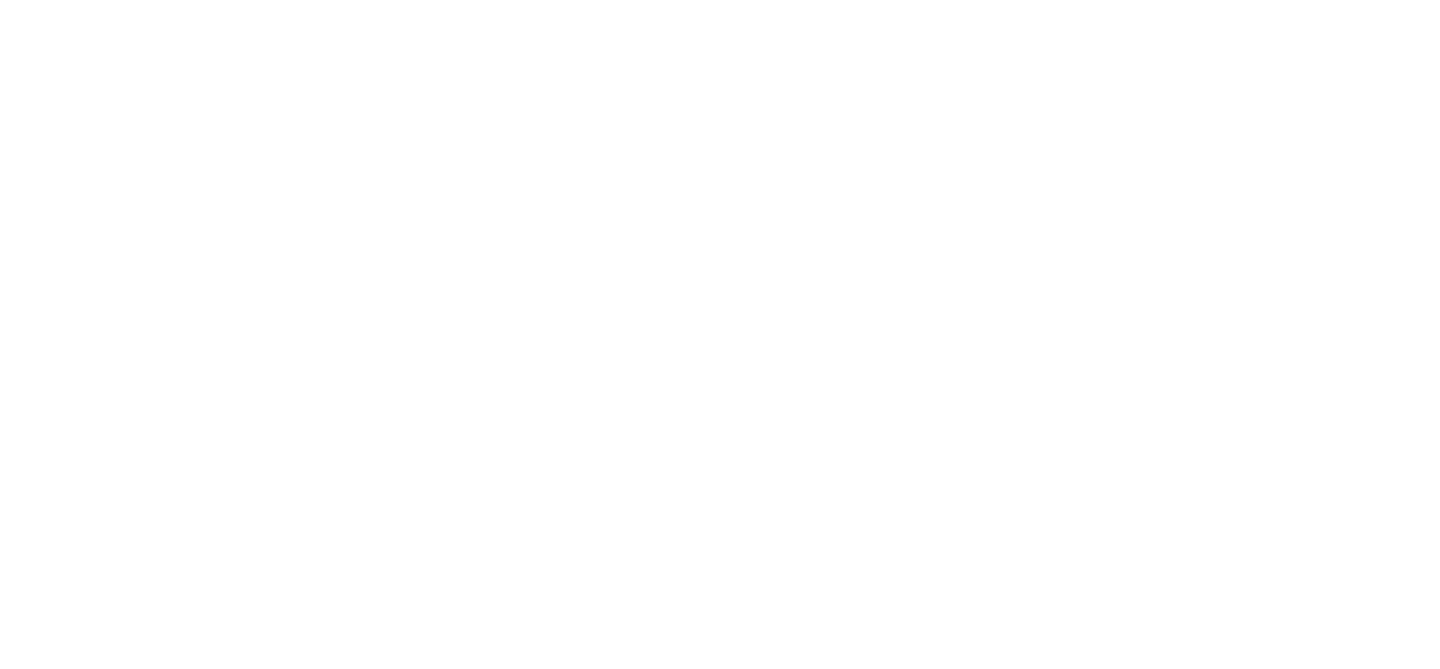 scroll, scrollTop: 0, scrollLeft: 0, axis: both 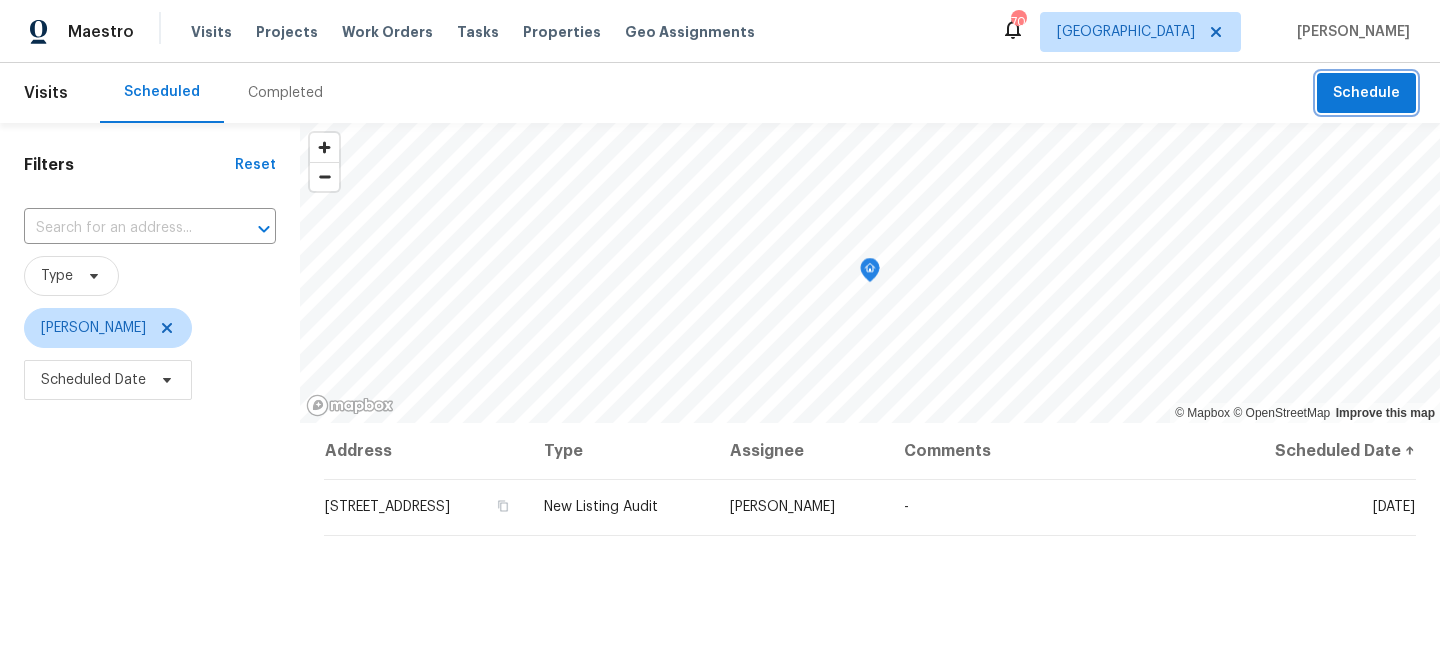 click on "Schedule" at bounding box center (1366, 93) 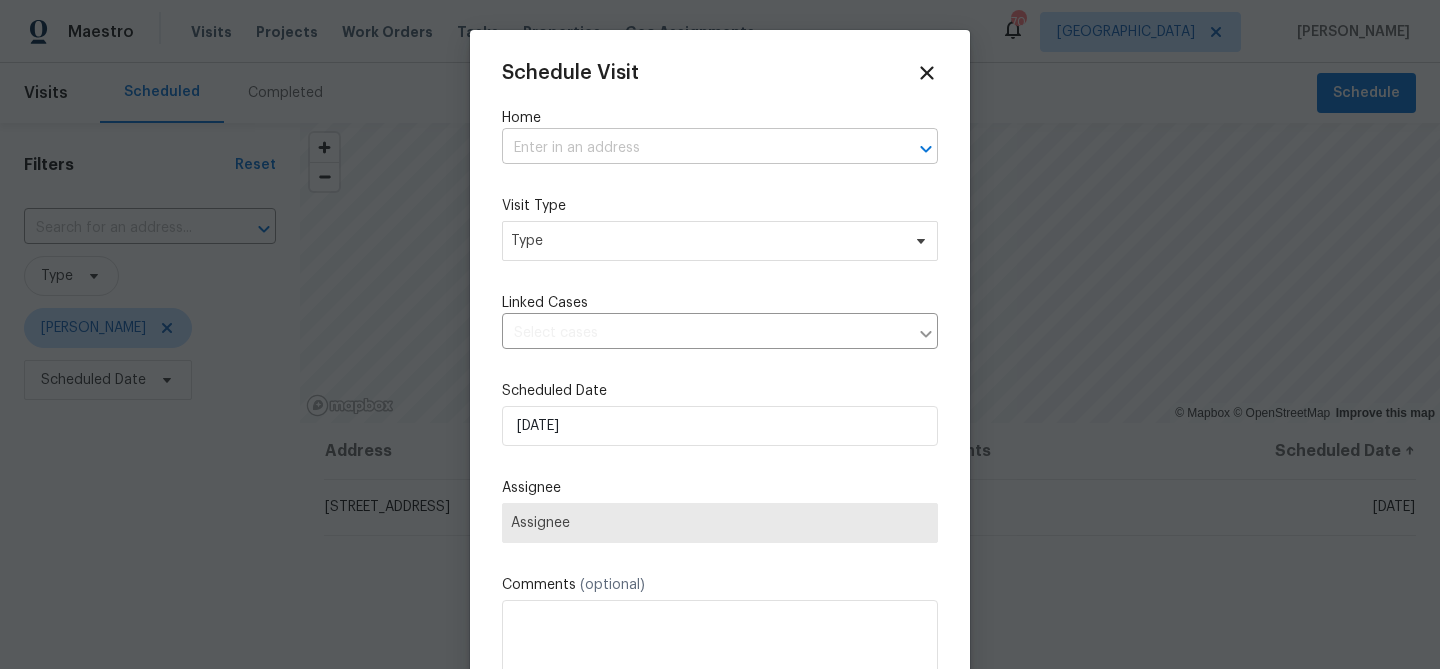 click at bounding box center (692, 148) 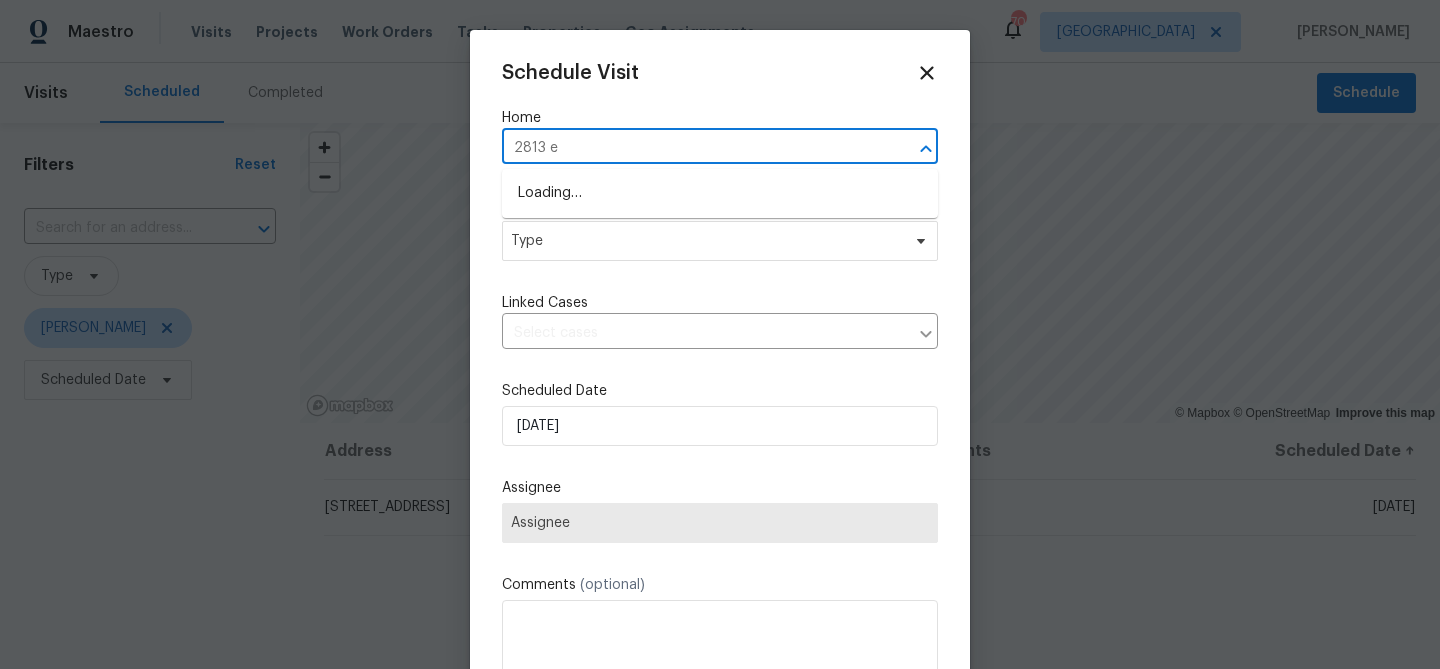 type on "2813 e" 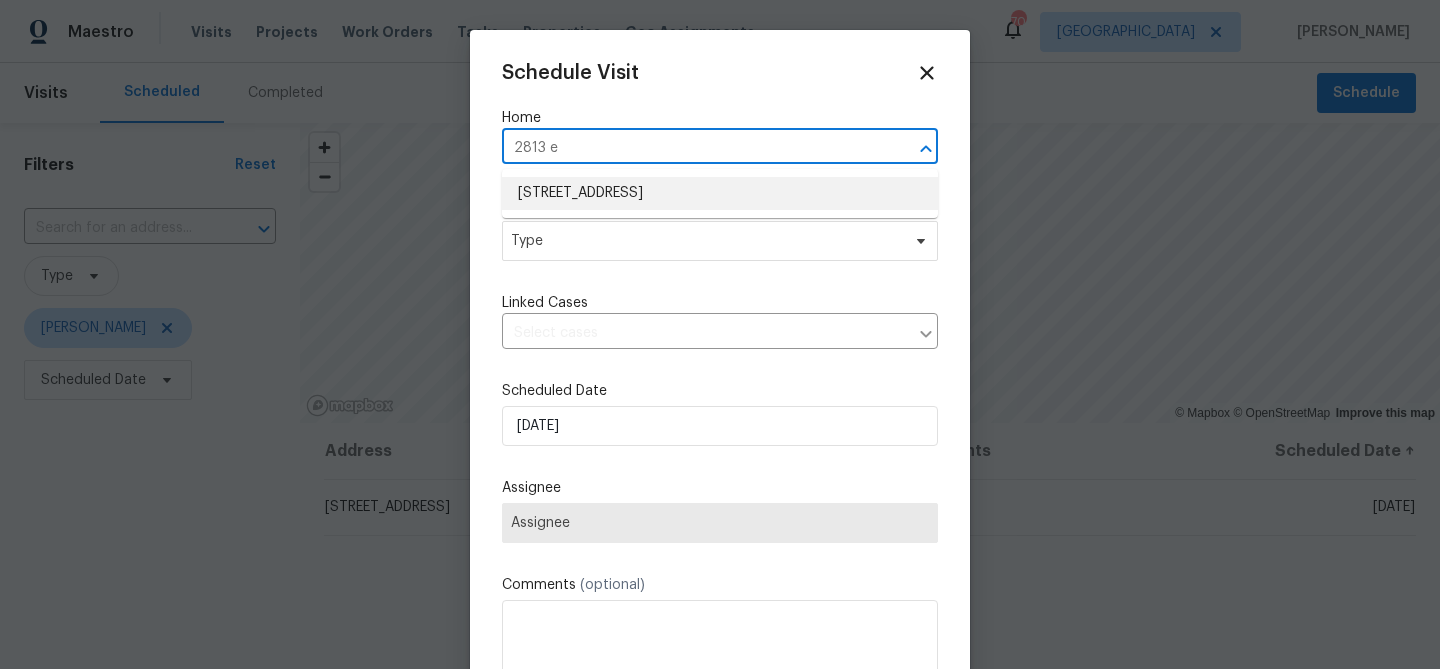 click on "2813 E 15th St, Plano, TX 75074" at bounding box center [720, 193] 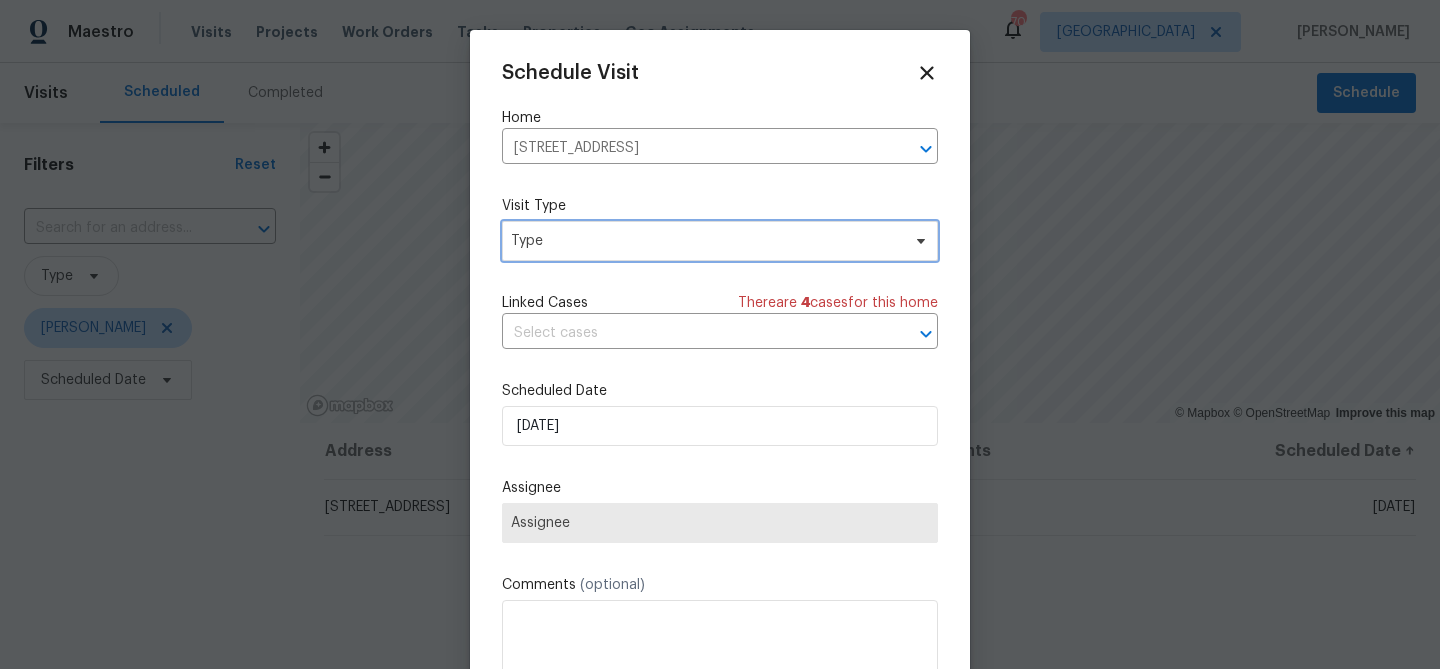 click on "Type" at bounding box center [720, 241] 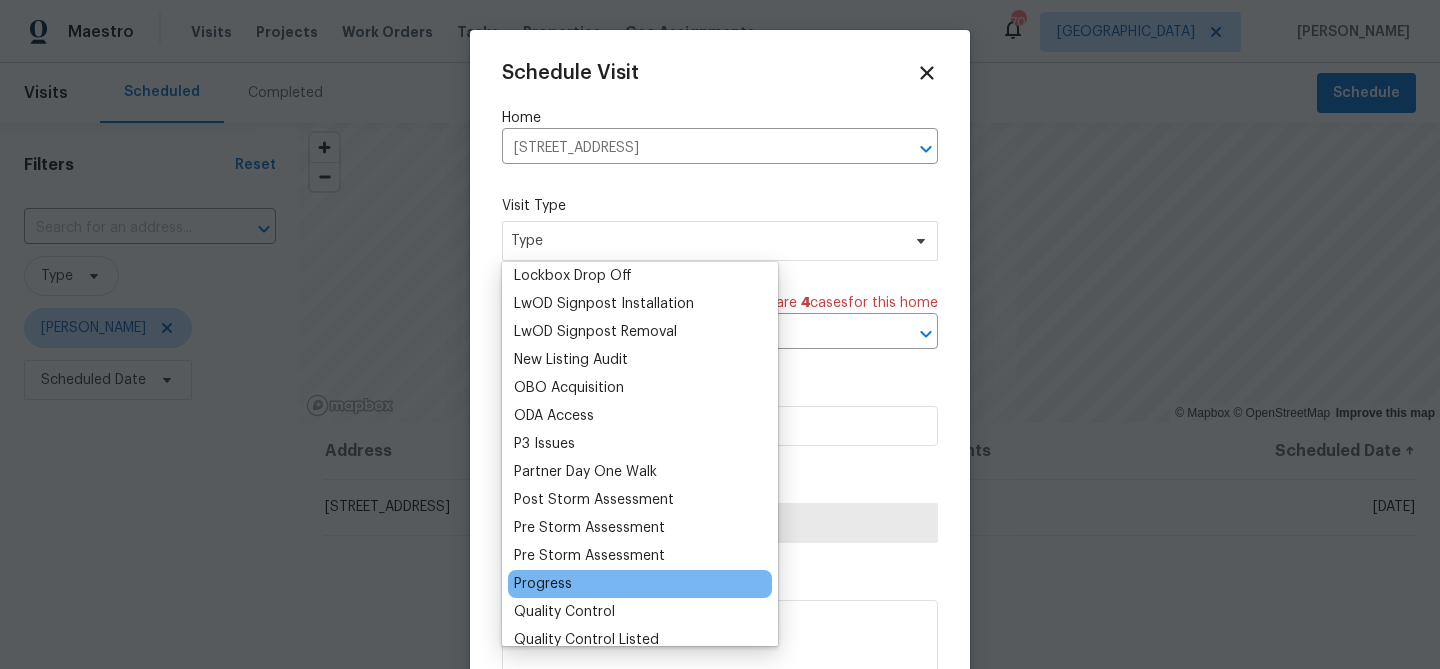 scroll, scrollTop: 1042, scrollLeft: 0, axis: vertical 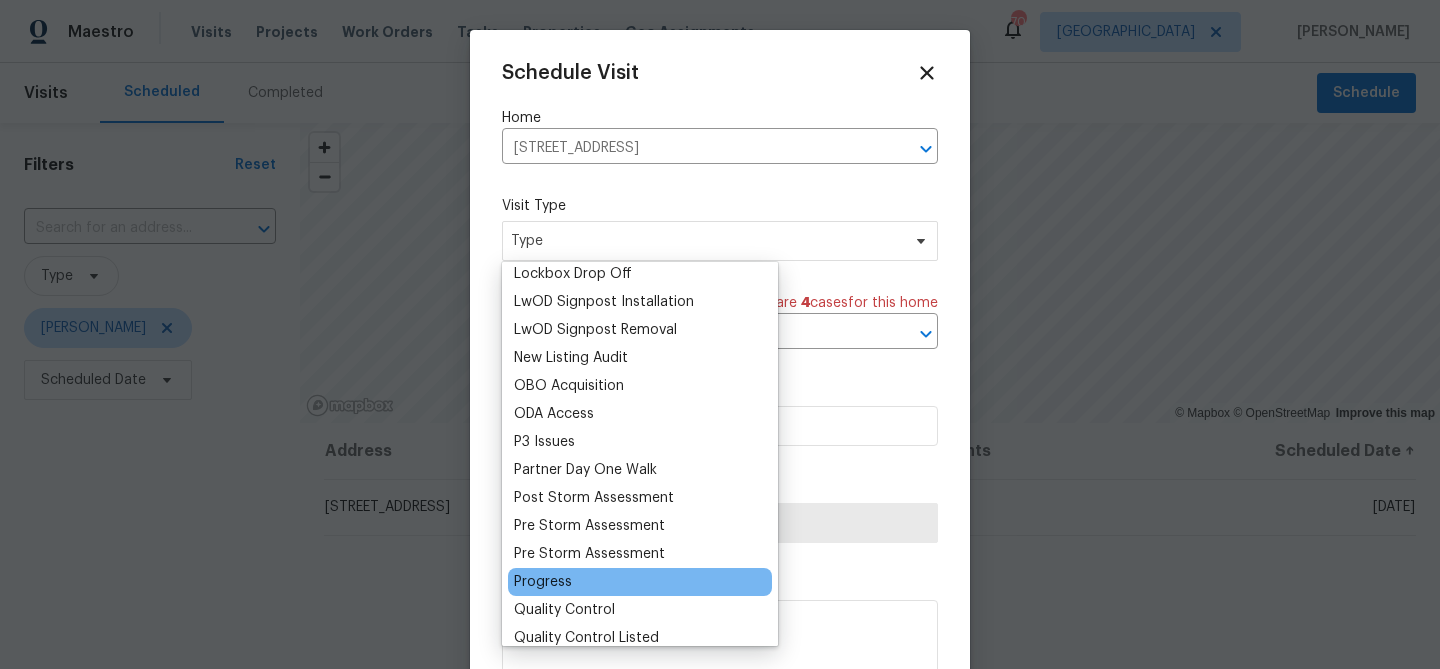 click on "Progress" at bounding box center [543, 582] 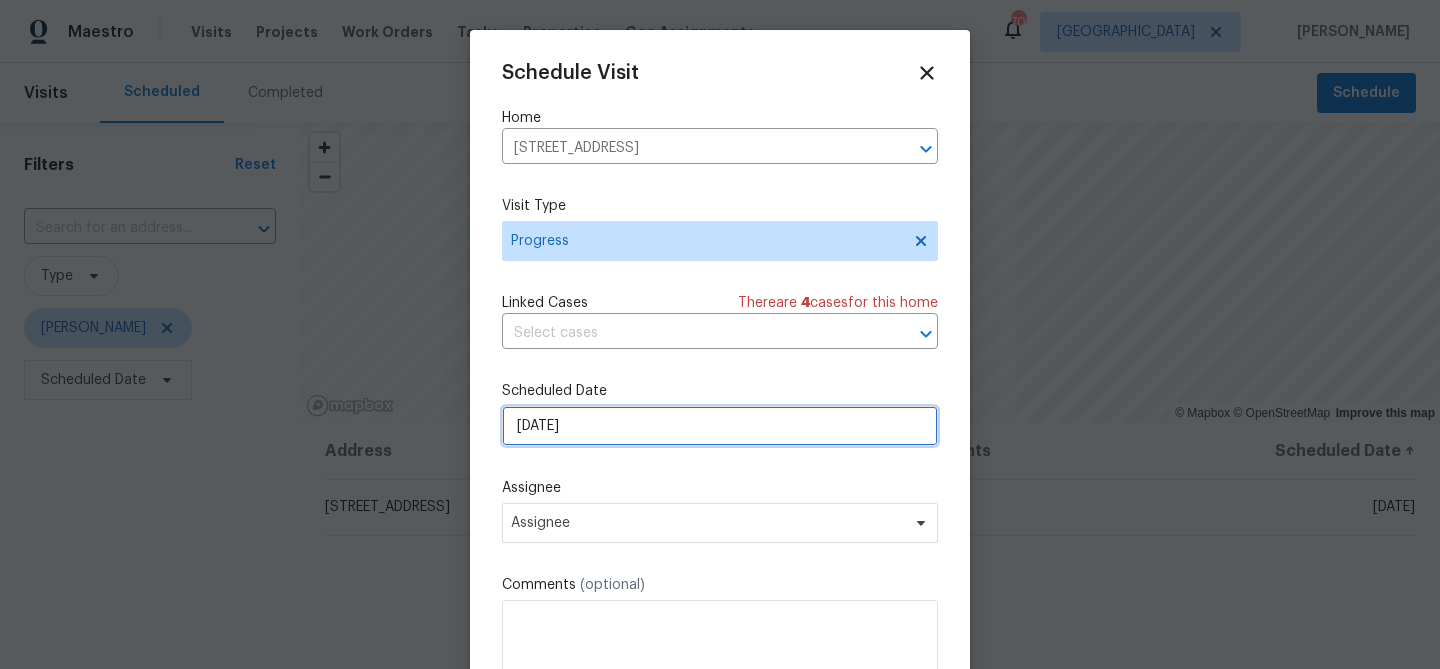 click on "7/15/2025" at bounding box center (720, 426) 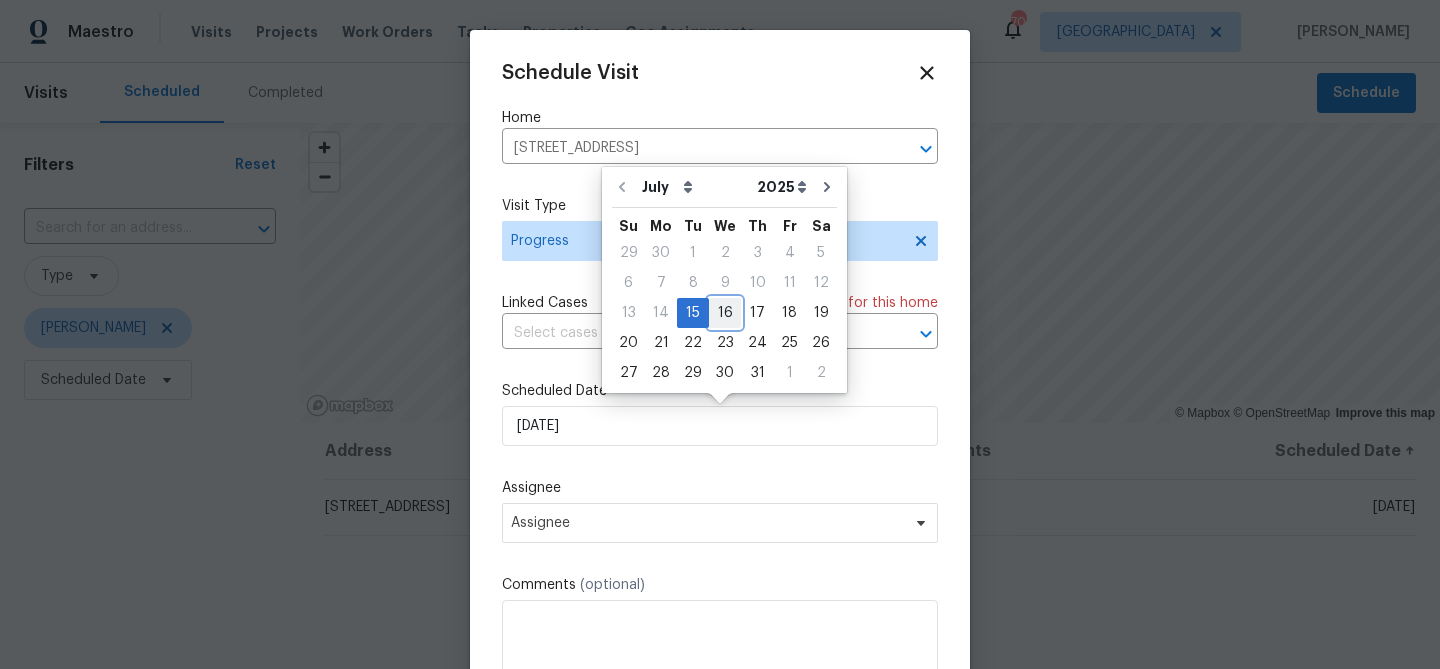click on "16" at bounding box center (725, 313) 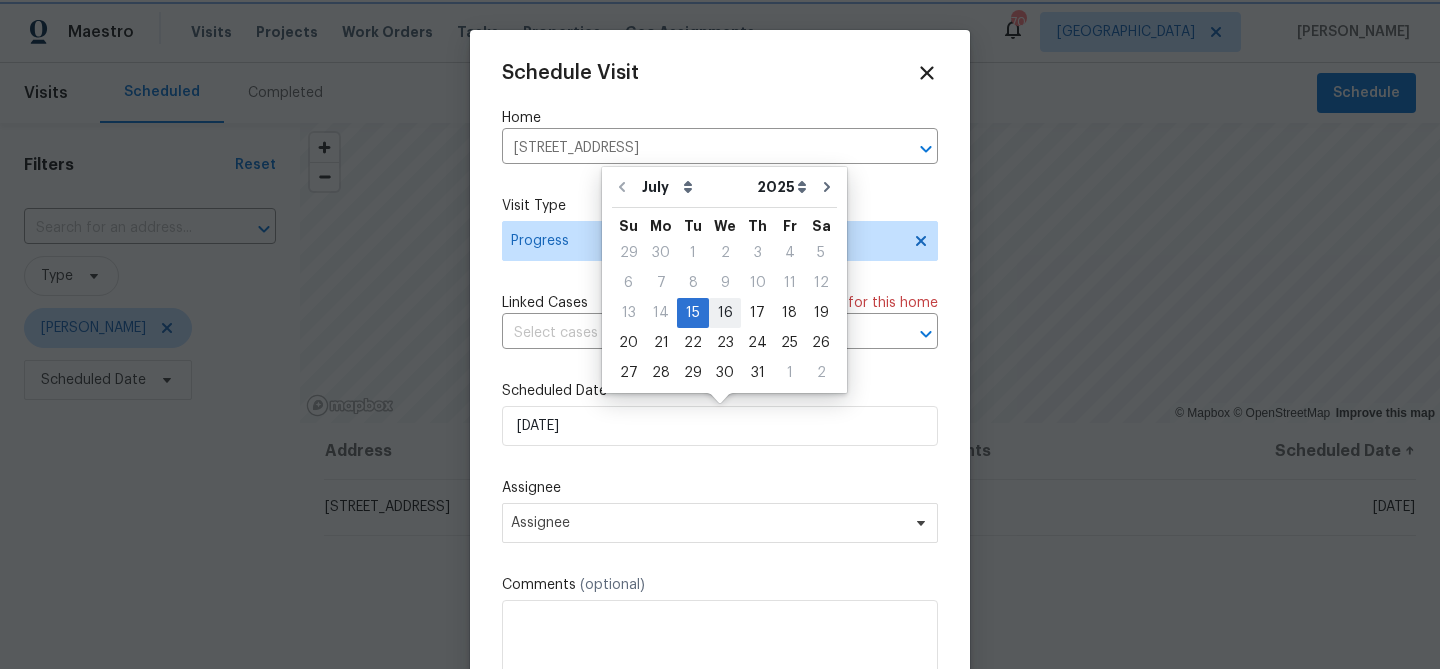 type on "7/16/2025" 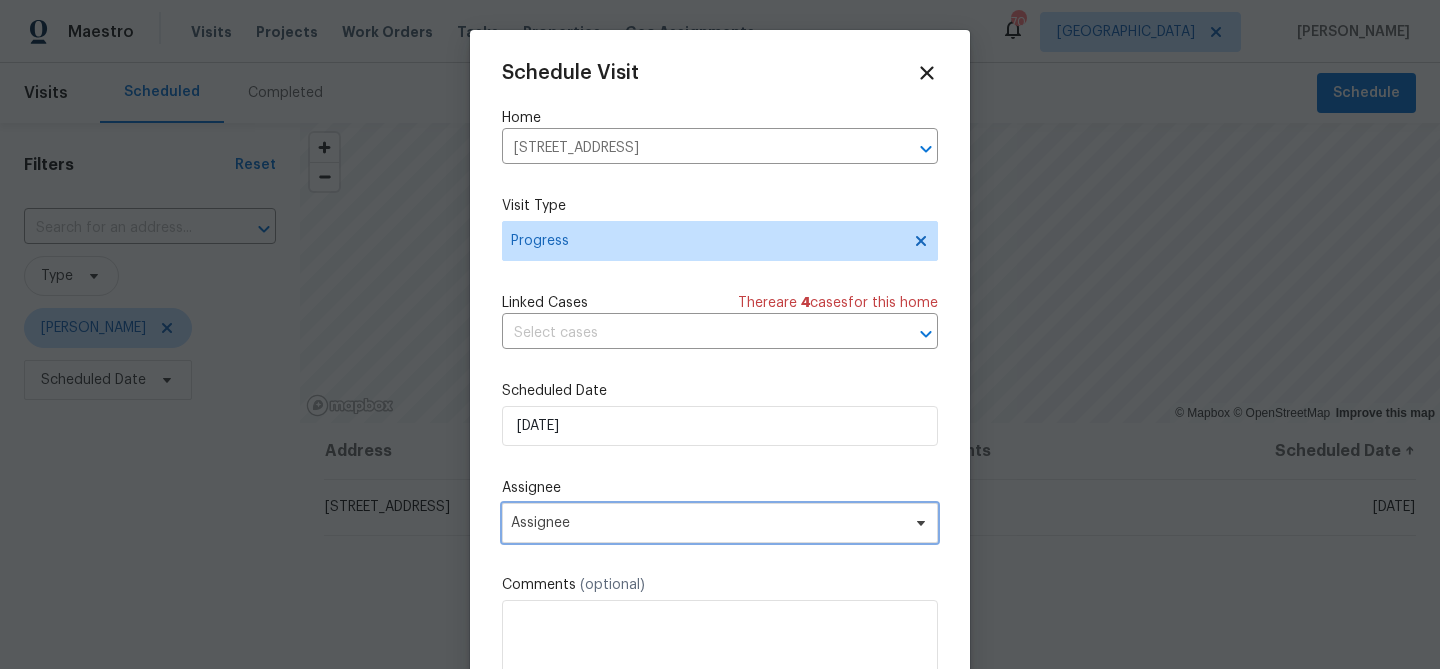 click on "Assignee" at bounding box center [707, 523] 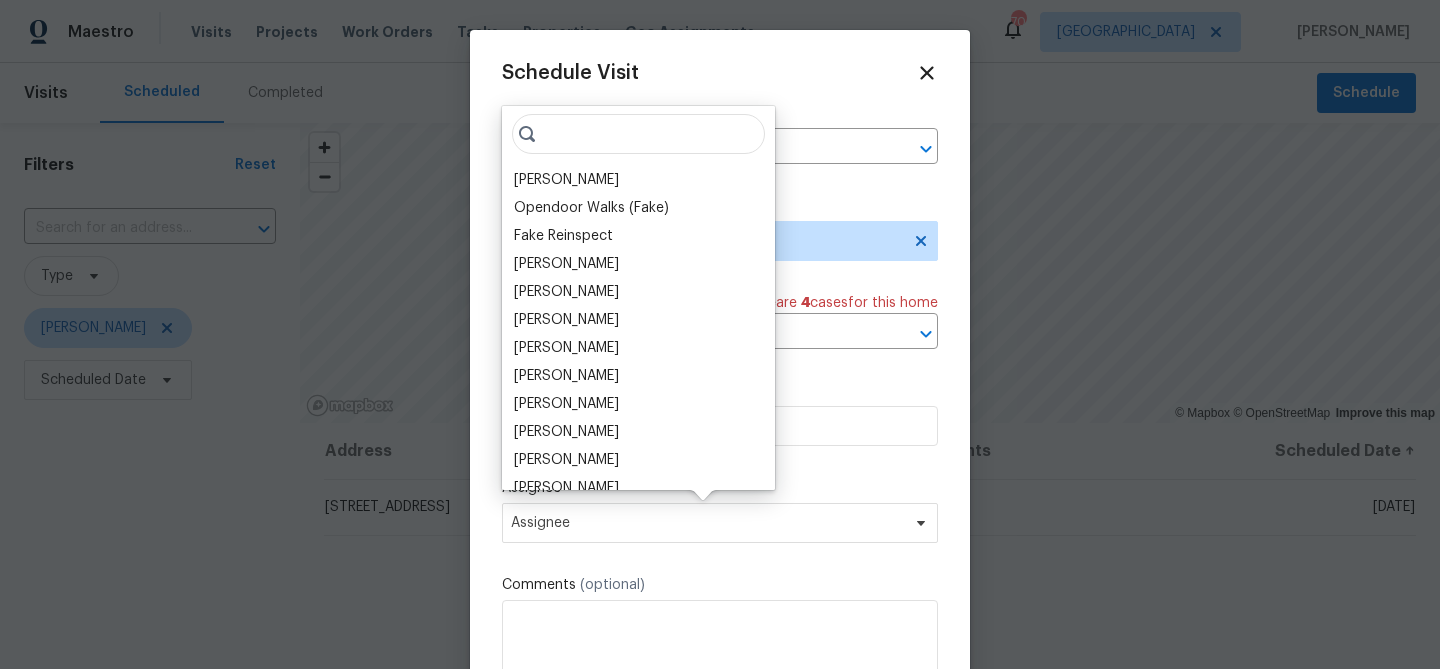 scroll, scrollTop: 8, scrollLeft: 0, axis: vertical 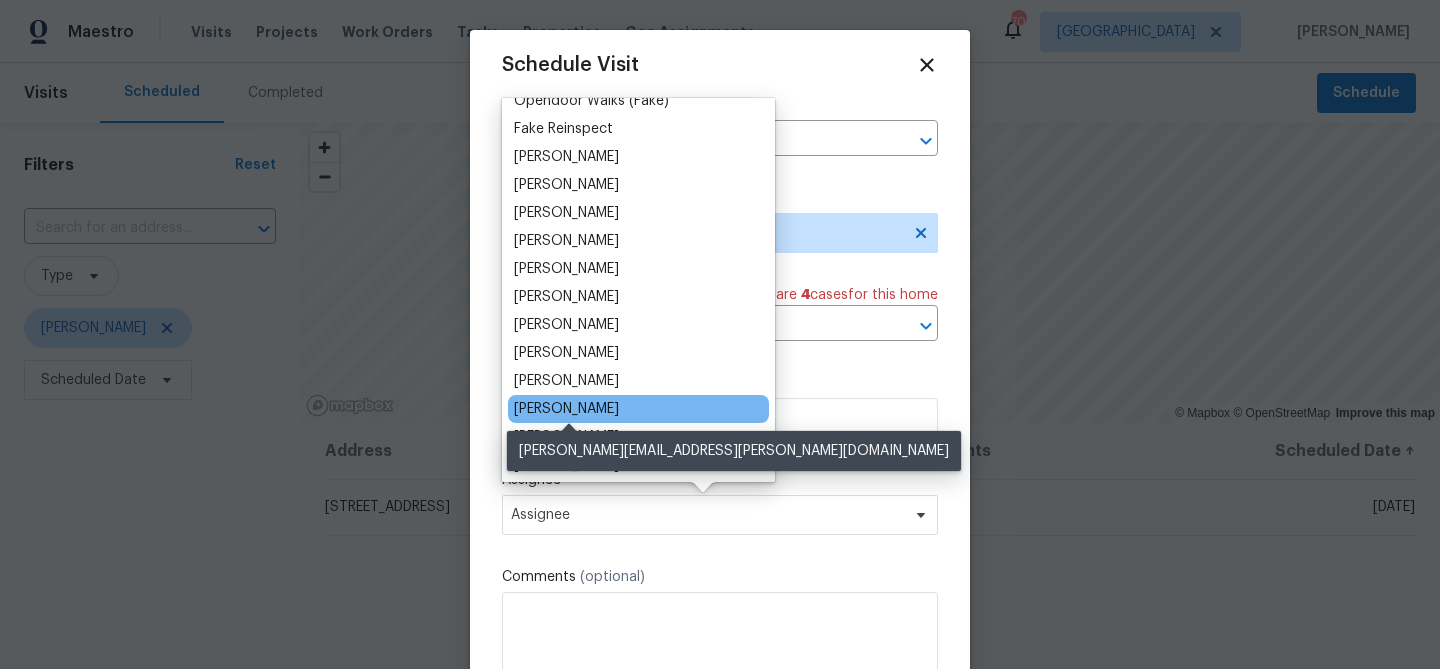 click on "[PERSON_NAME]" at bounding box center [566, 409] 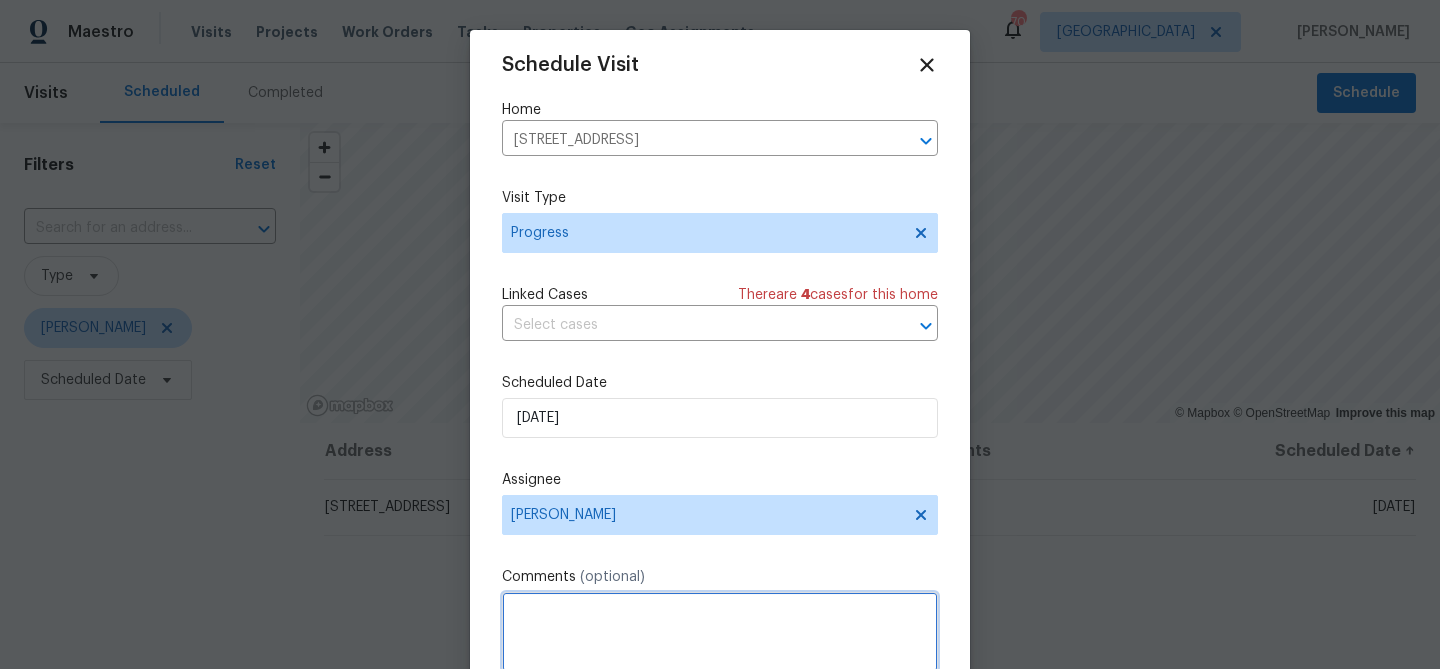 click at bounding box center (720, 632) 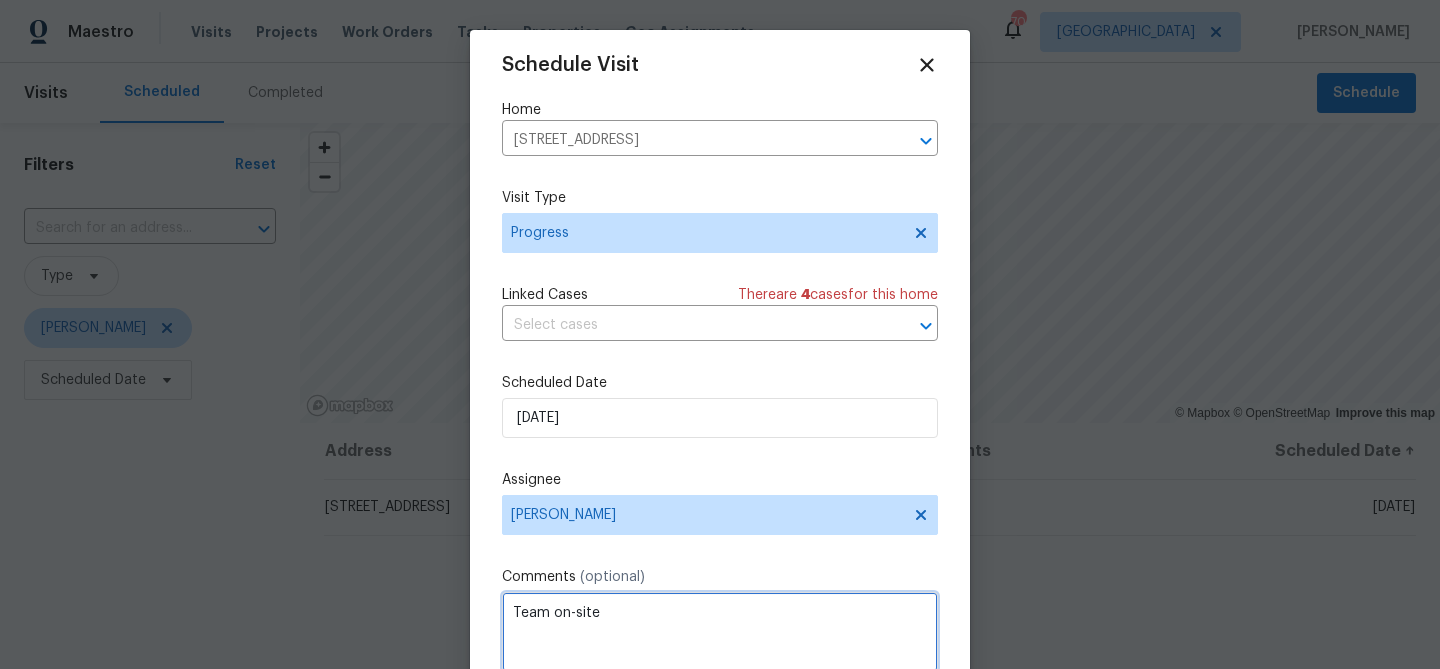 scroll, scrollTop: 36, scrollLeft: 0, axis: vertical 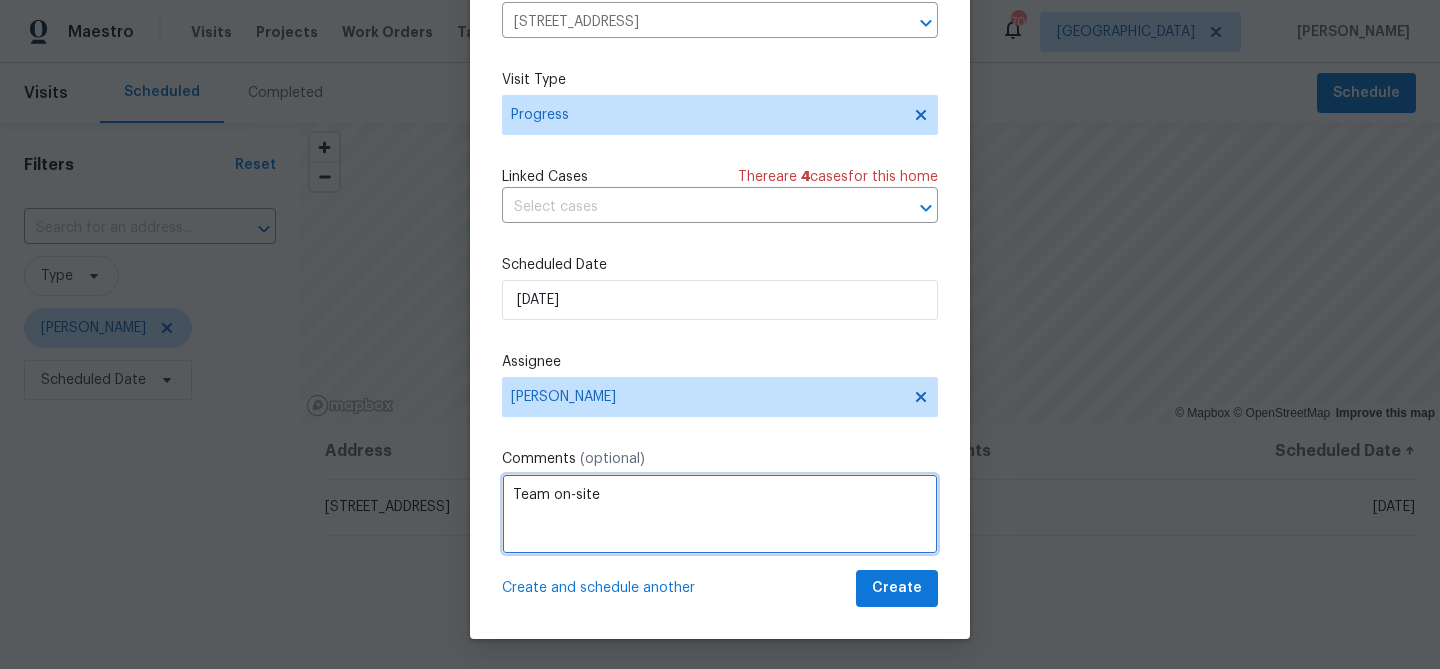 type on "Team on-site" 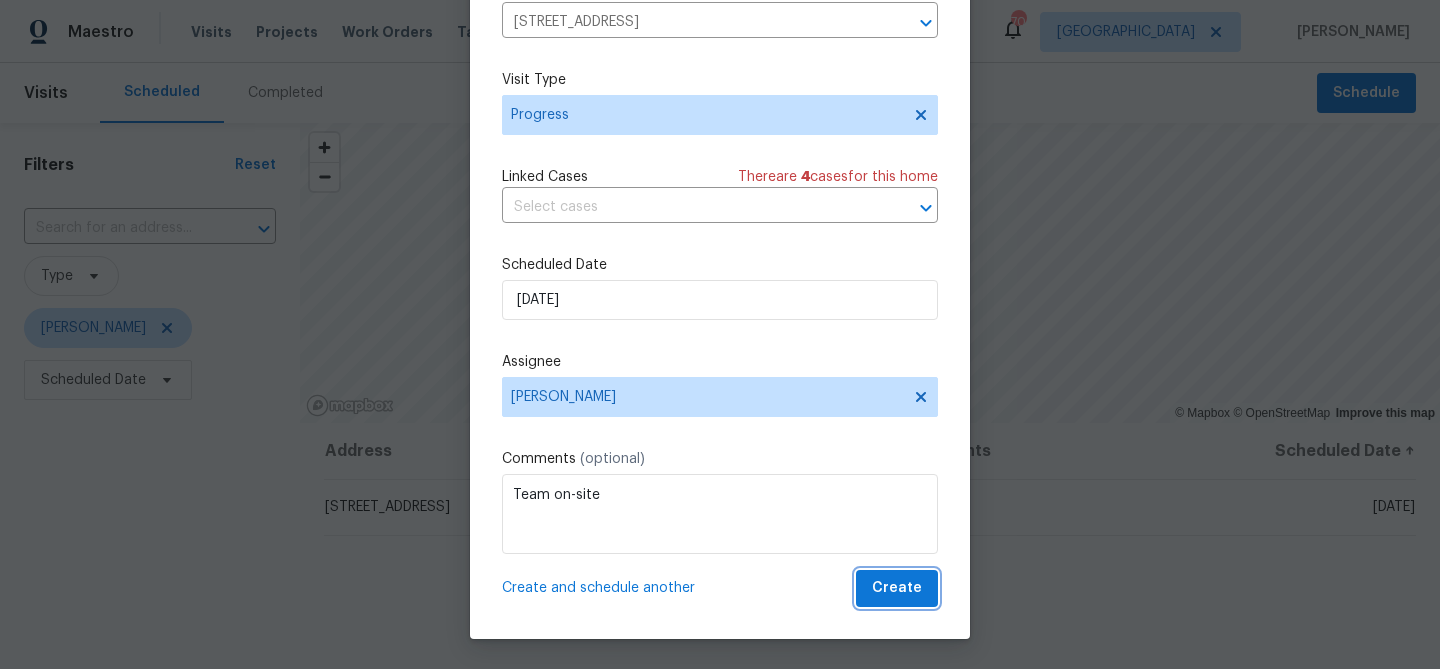 click on "Create" at bounding box center [897, 588] 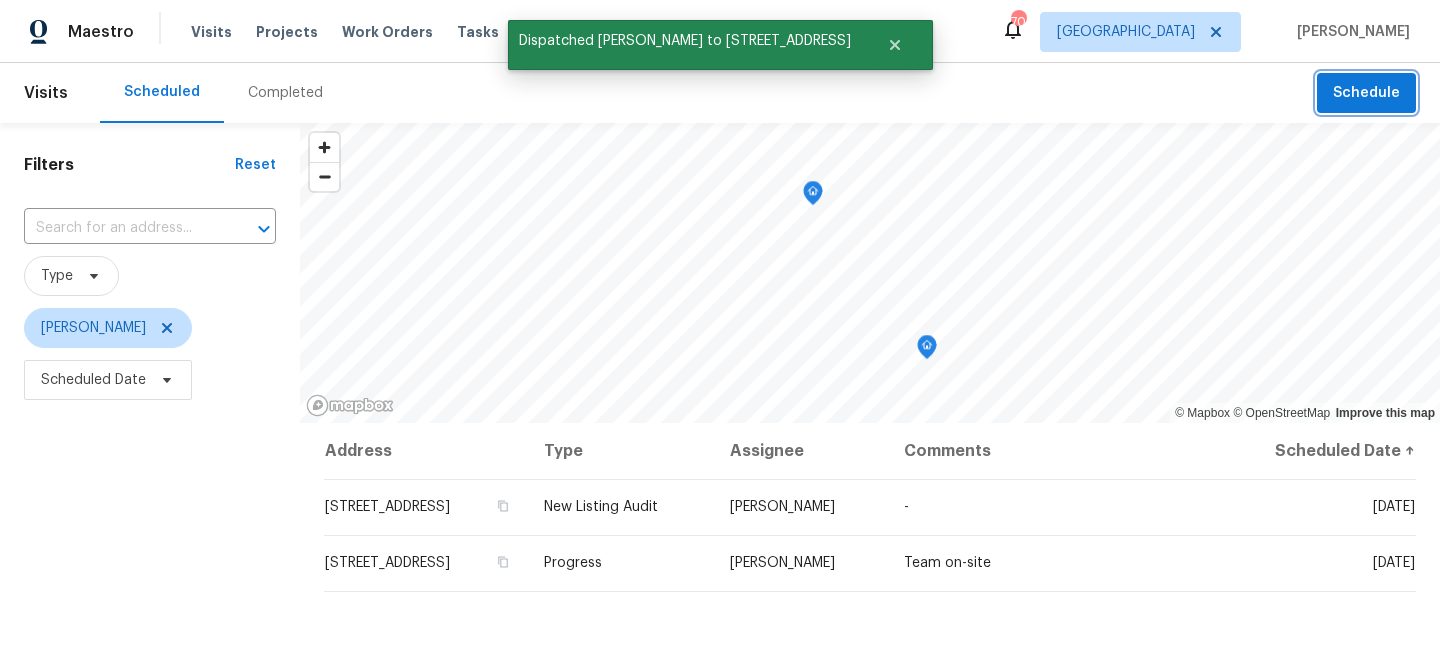 scroll, scrollTop: 0, scrollLeft: 0, axis: both 